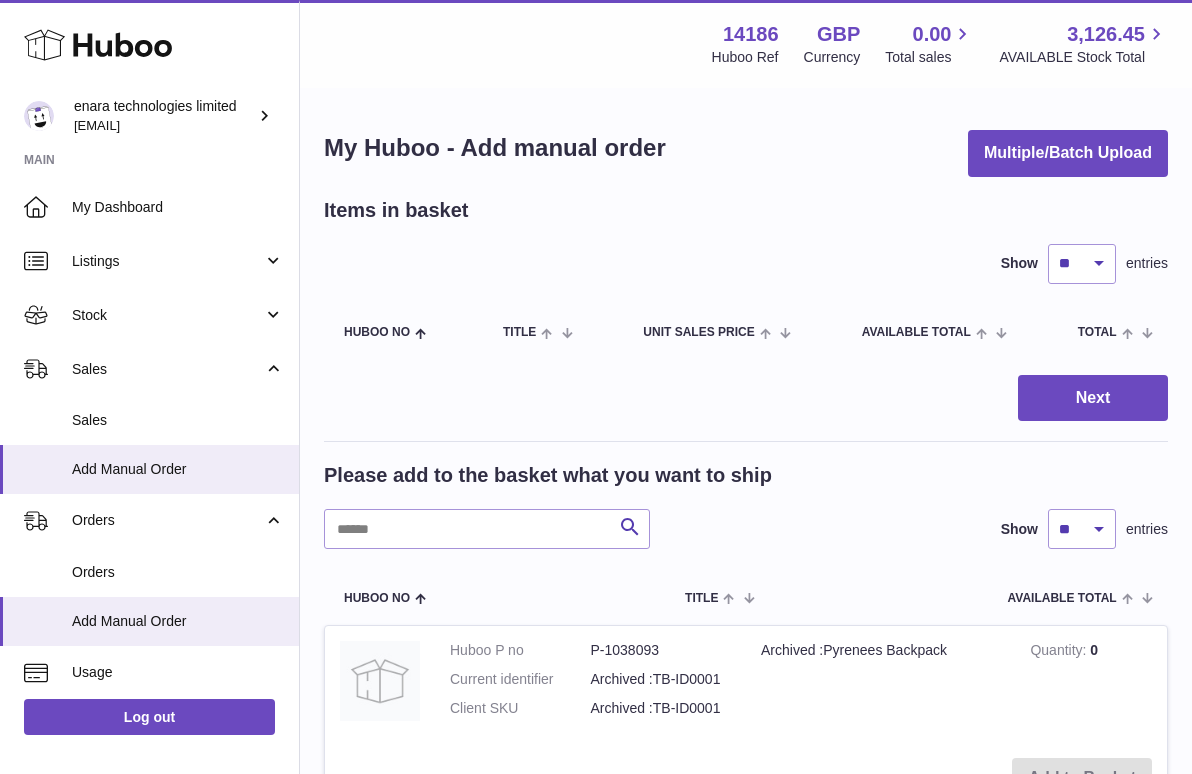 scroll, scrollTop: 39, scrollLeft: 0, axis: vertical 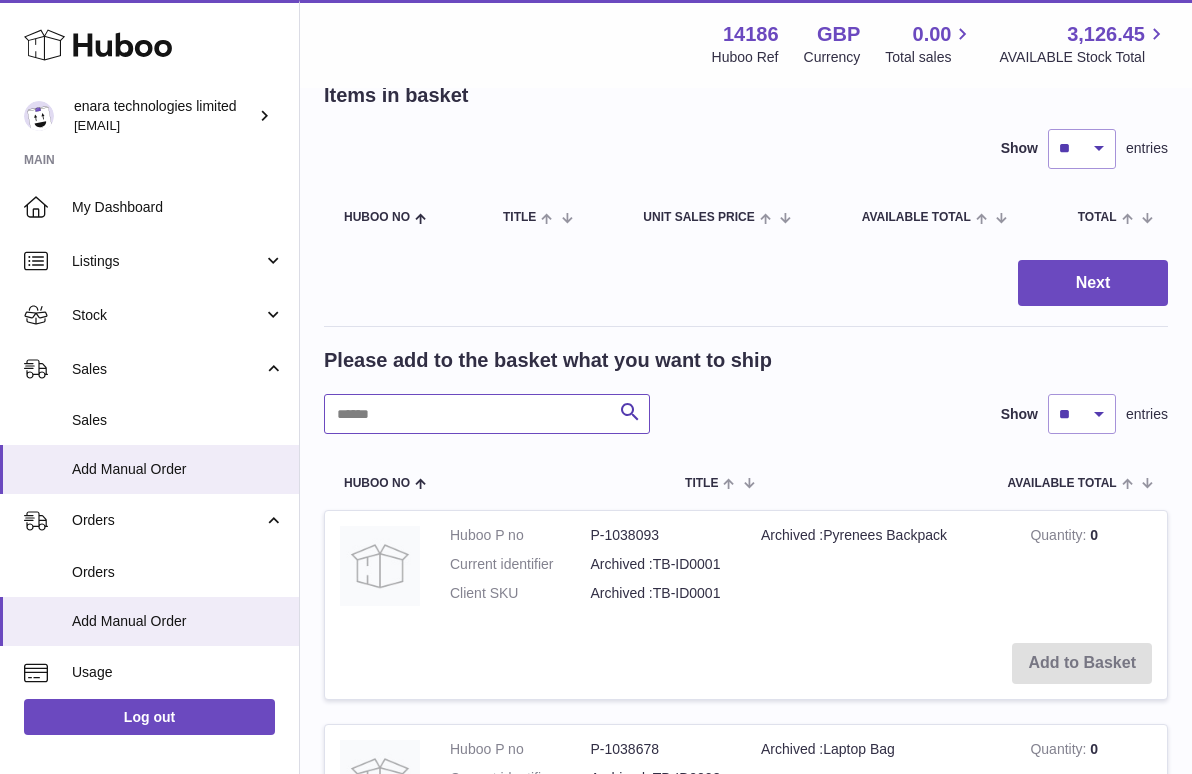 click at bounding box center [487, 414] 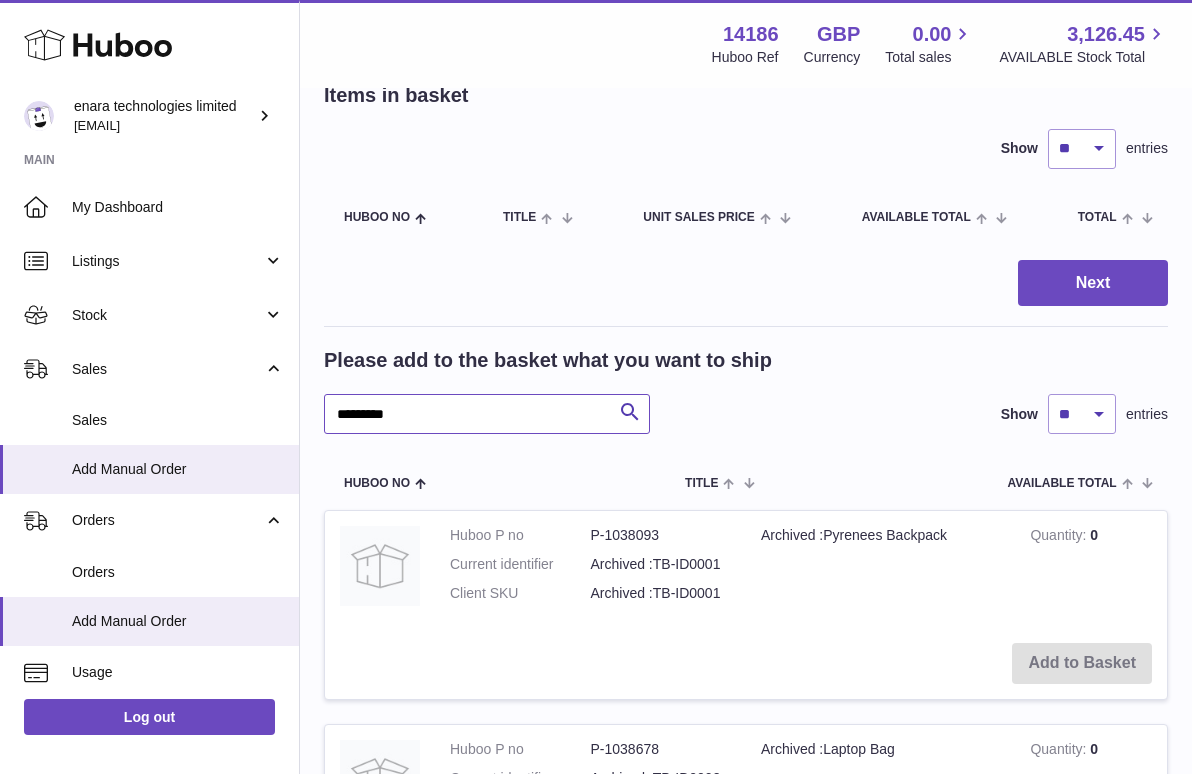type on "*********" 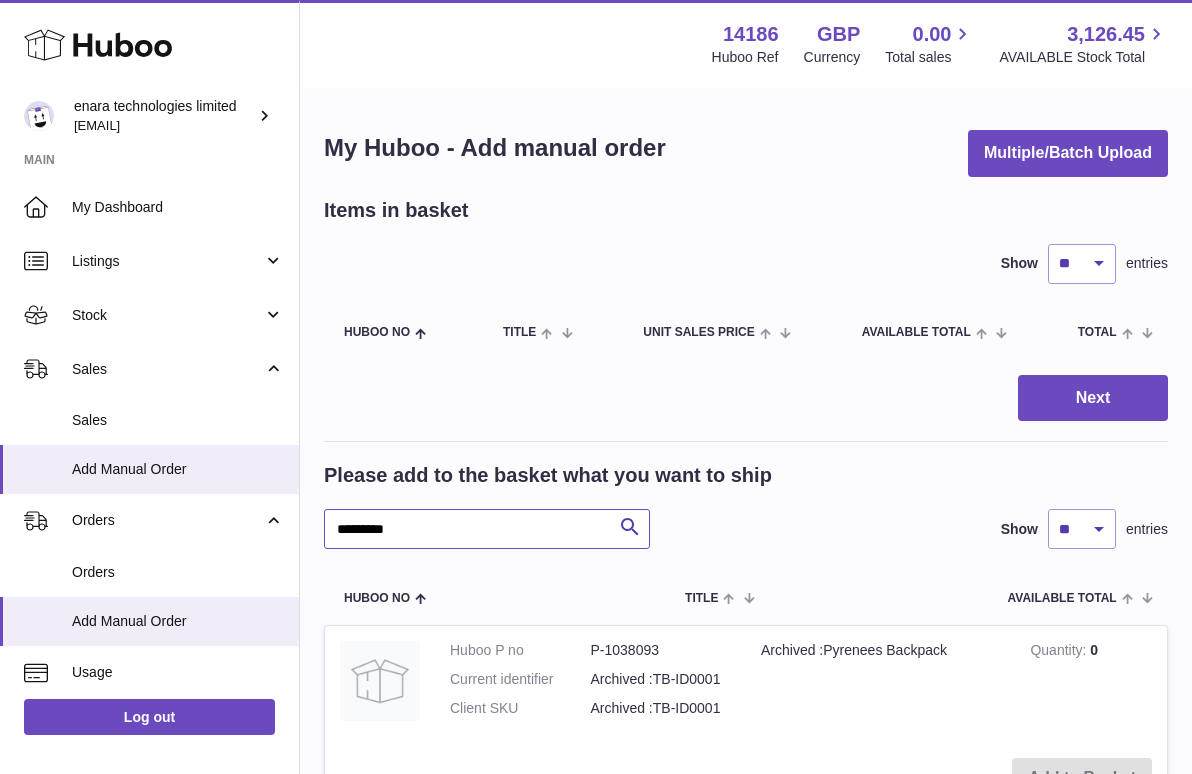 scroll, scrollTop: 0, scrollLeft: 0, axis: both 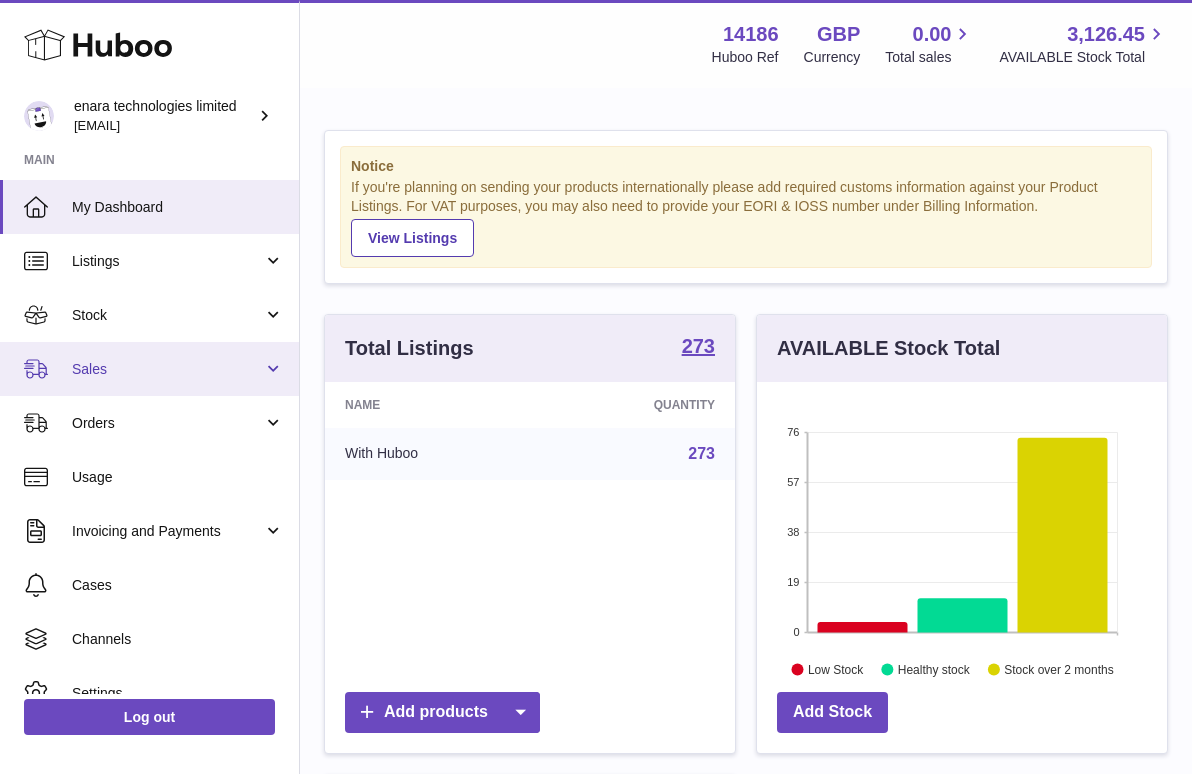 click on "Sales" at bounding box center (167, 369) 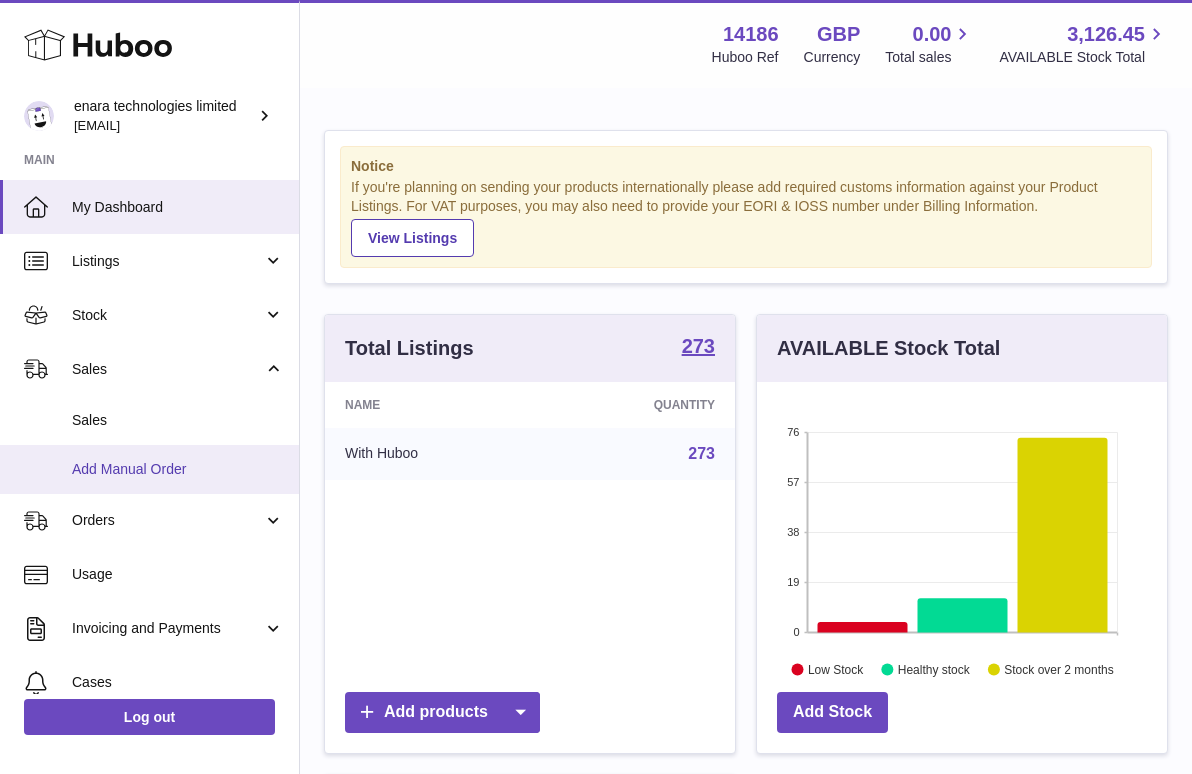 click on "Add Manual Order" at bounding box center (149, 469) 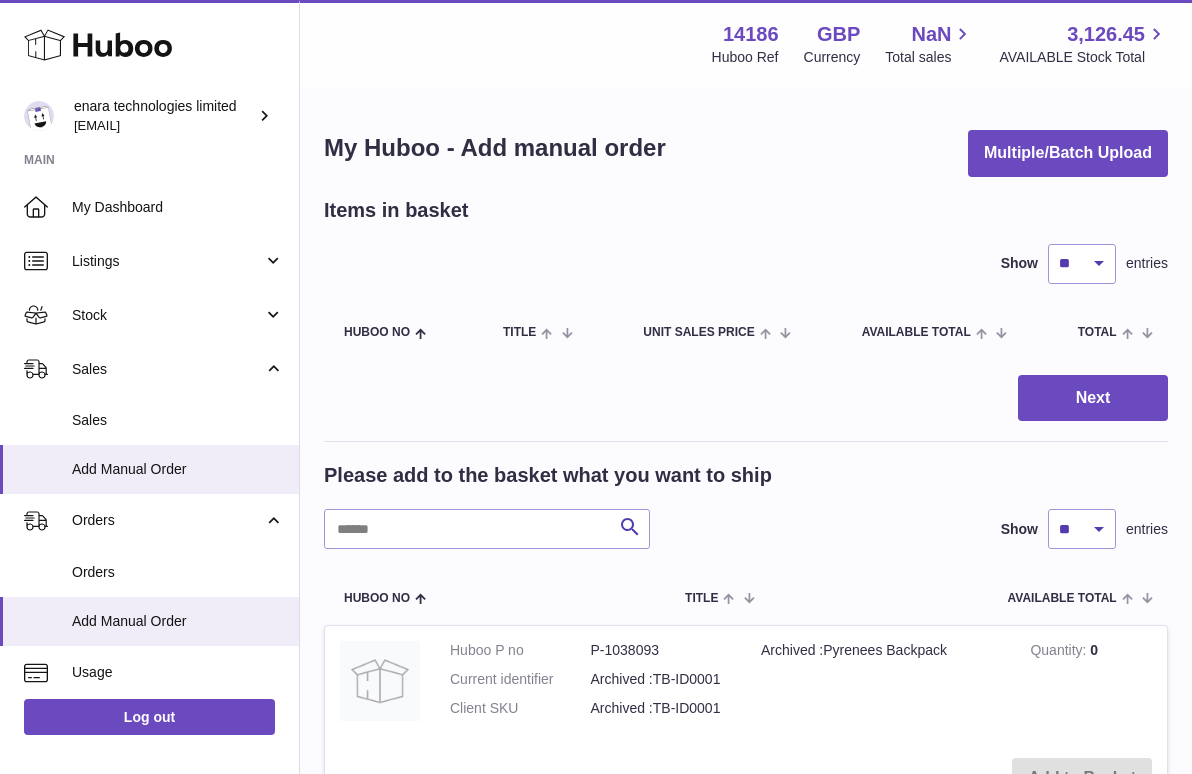 scroll, scrollTop: 0, scrollLeft: 0, axis: both 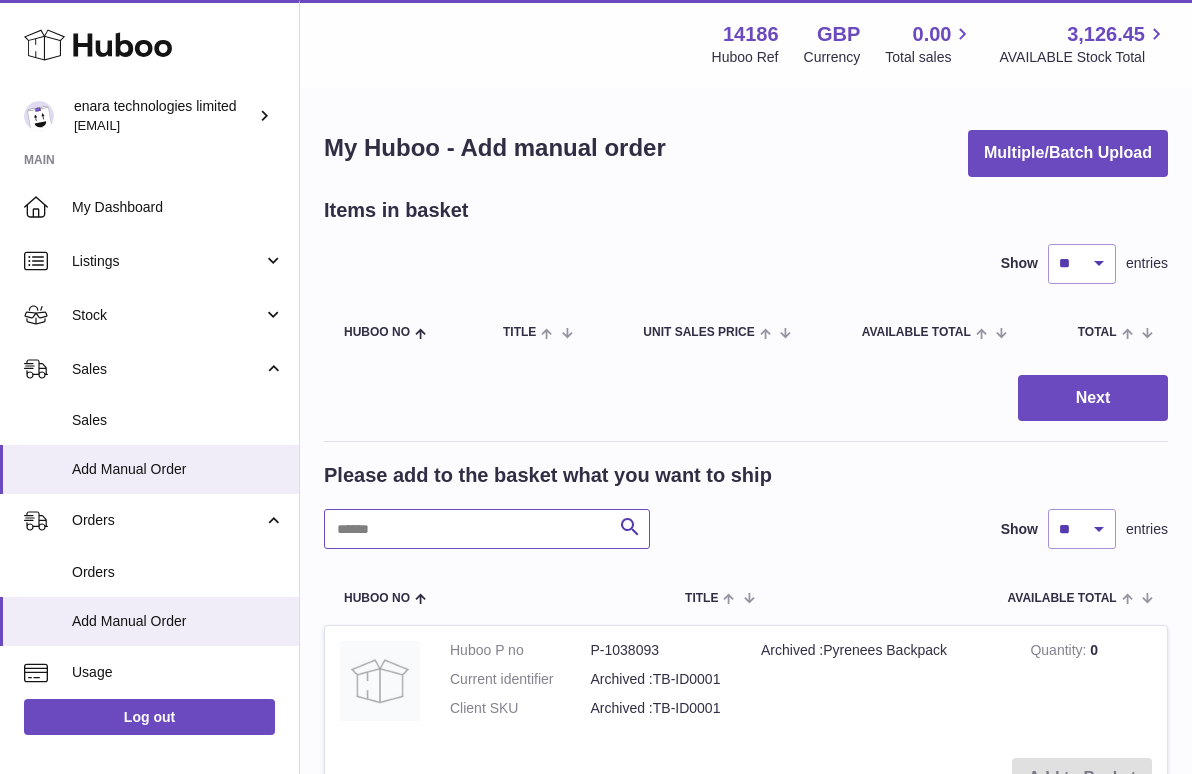 click at bounding box center (487, 529) 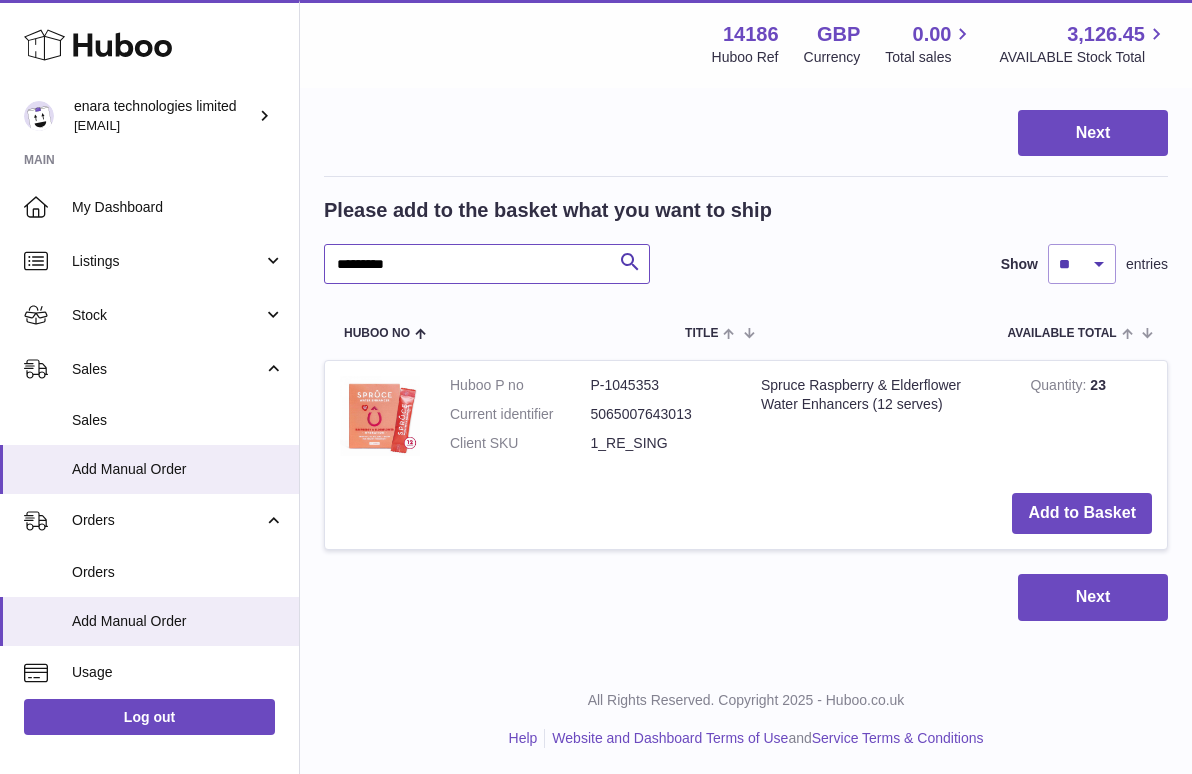 scroll, scrollTop: 260, scrollLeft: 0, axis: vertical 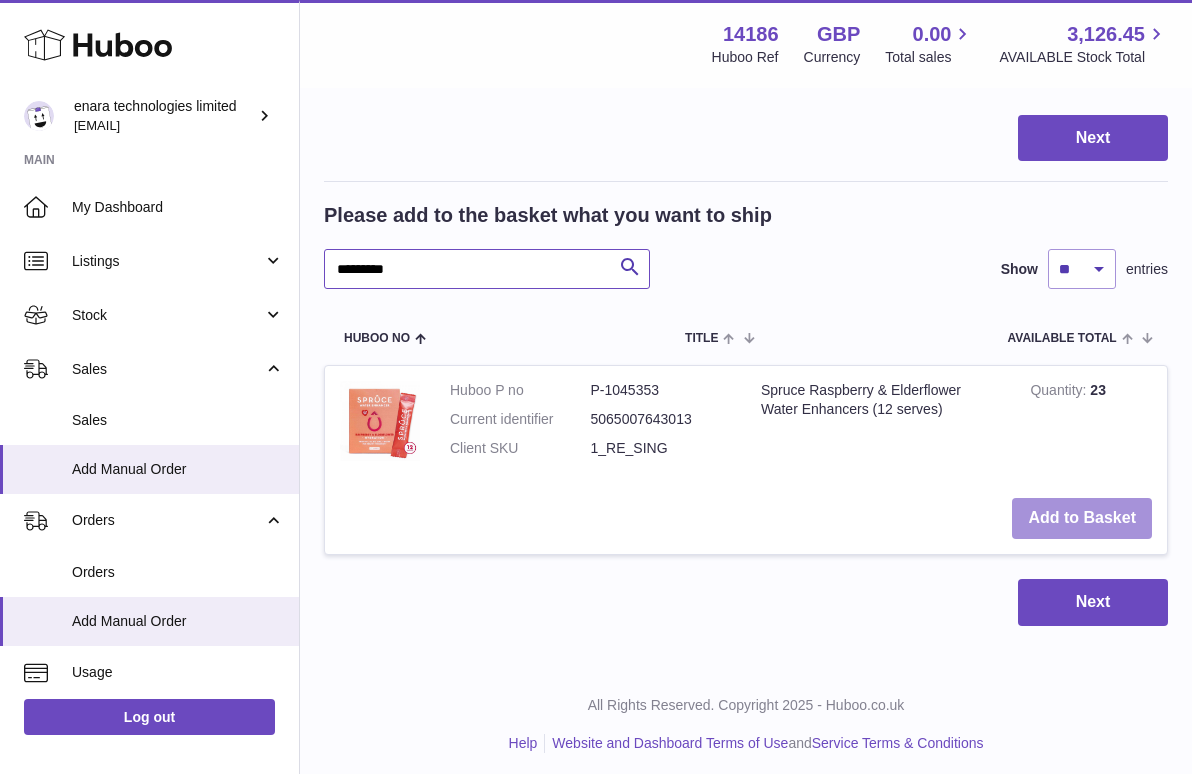 type on "*********" 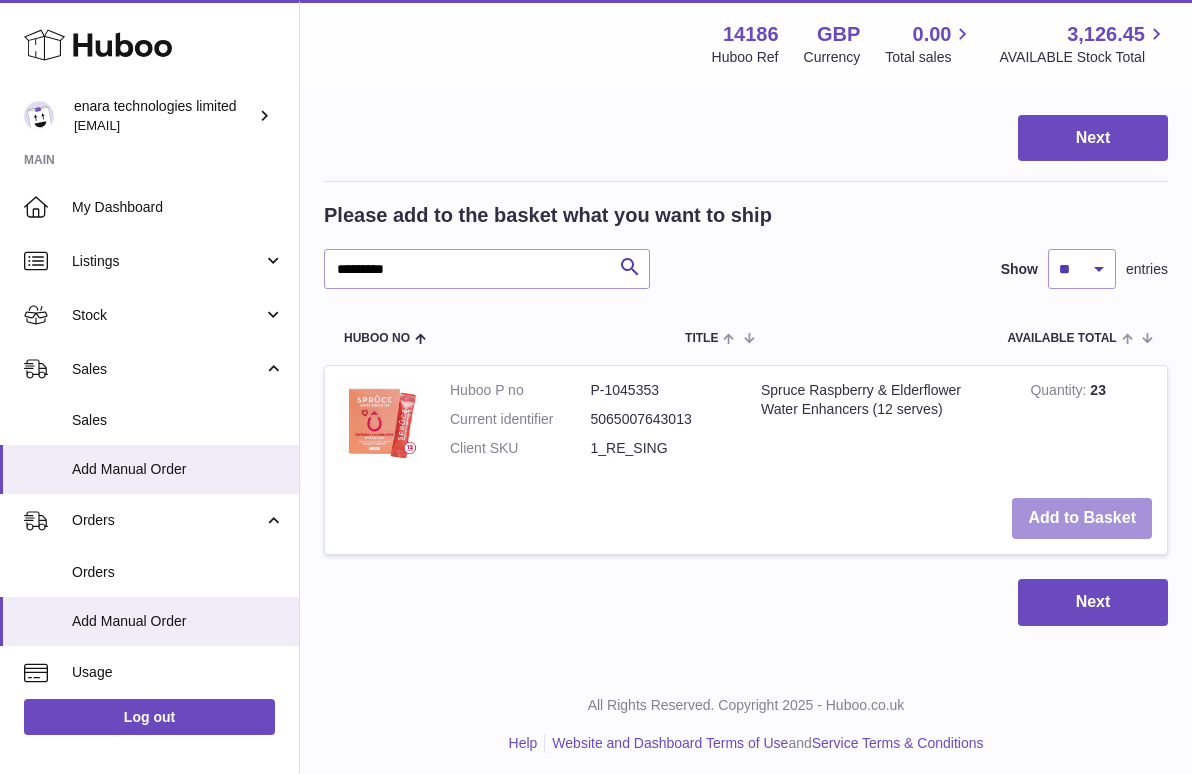 click on "Add to Basket" at bounding box center (1082, 518) 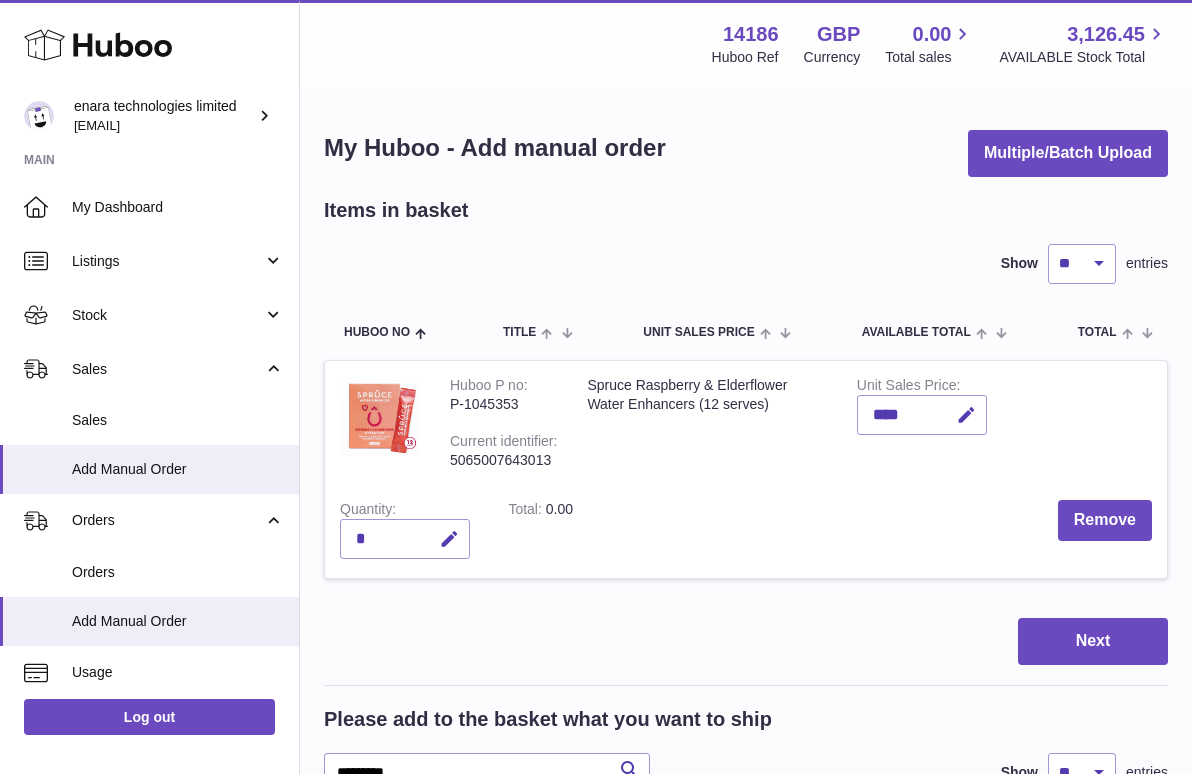 scroll, scrollTop: 0, scrollLeft: 0, axis: both 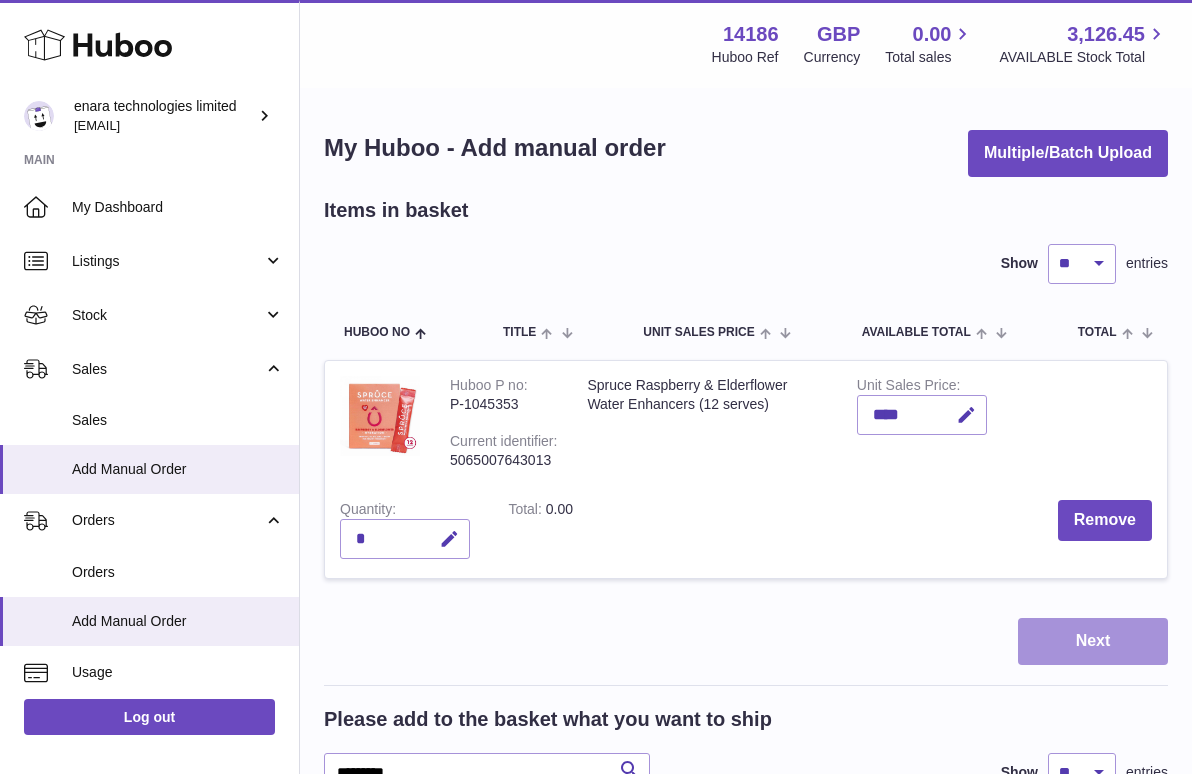 click on "Next" at bounding box center (1093, 641) 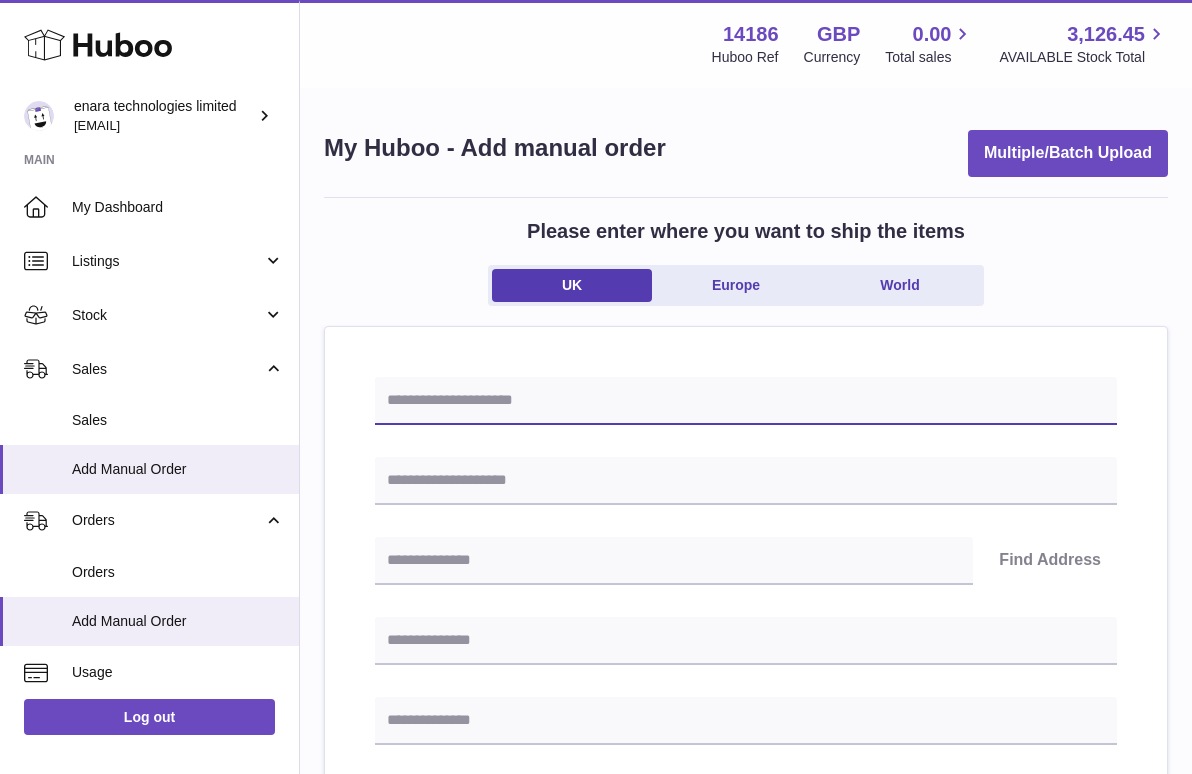 click at bounding box center (746, 401) 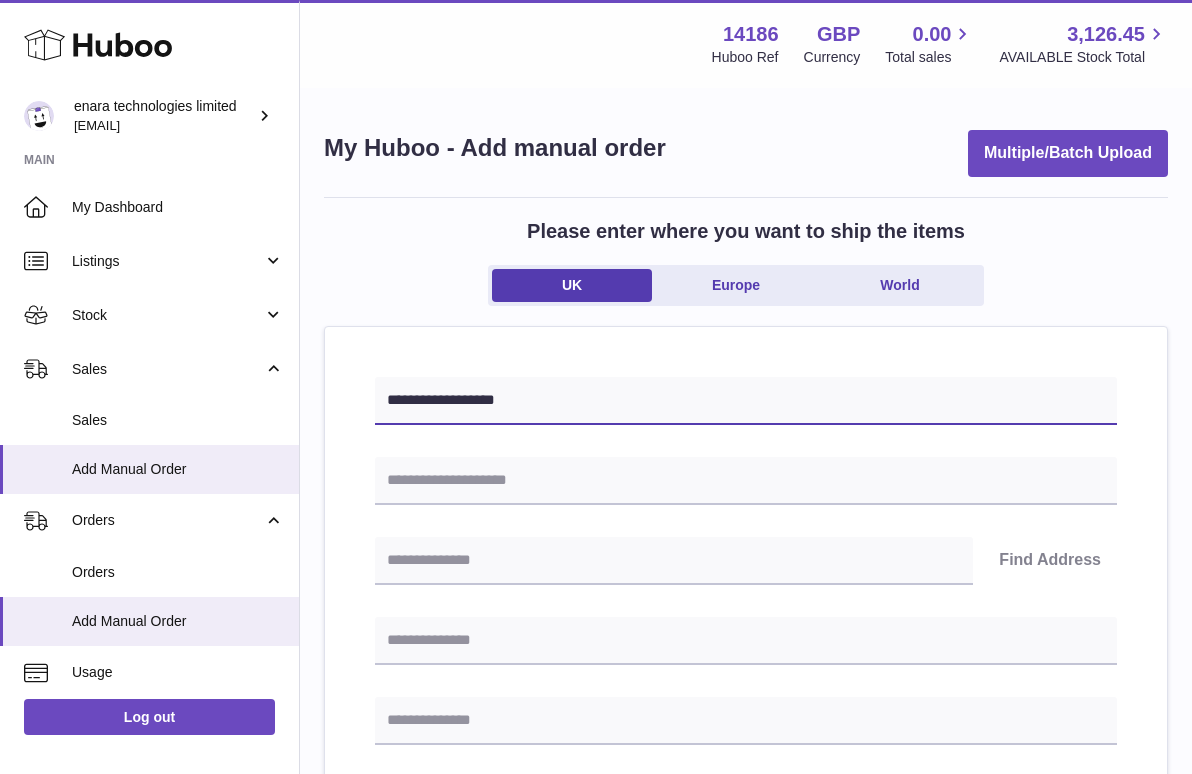type on "**********" 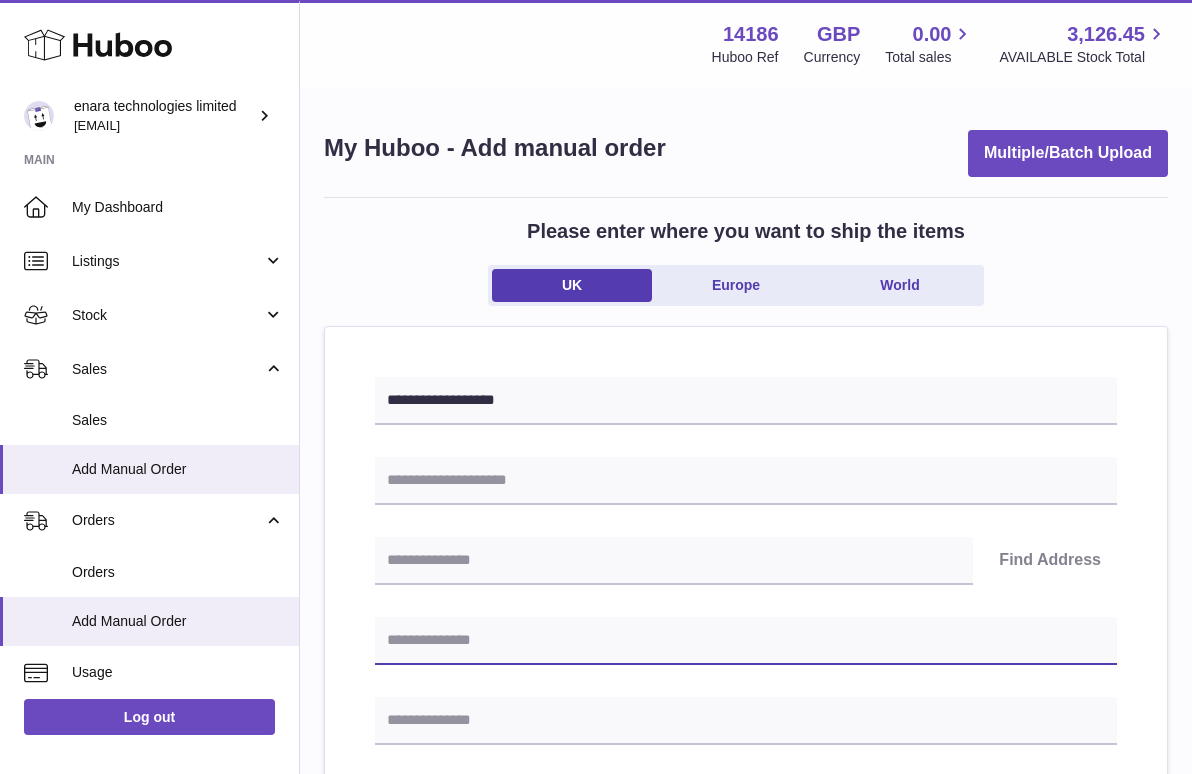paste on "**********" 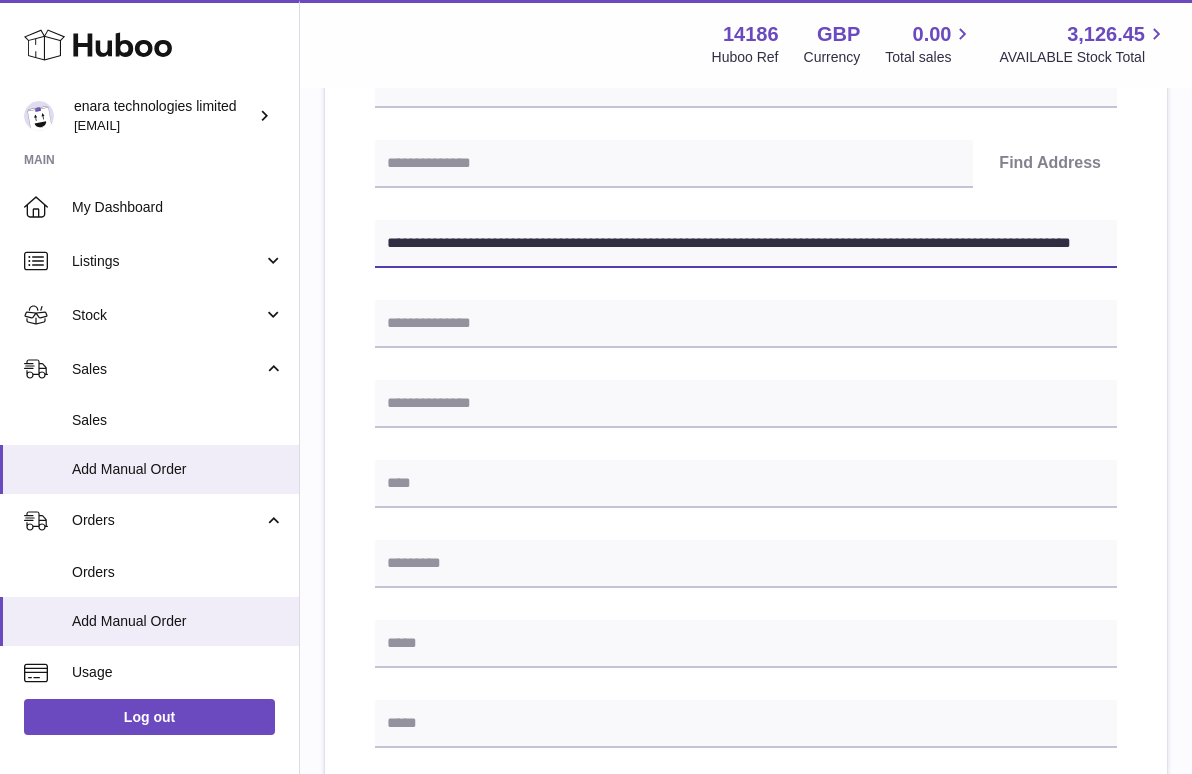 scroll, scrollTop: 404, scrollLeft: 0, axis: vertical 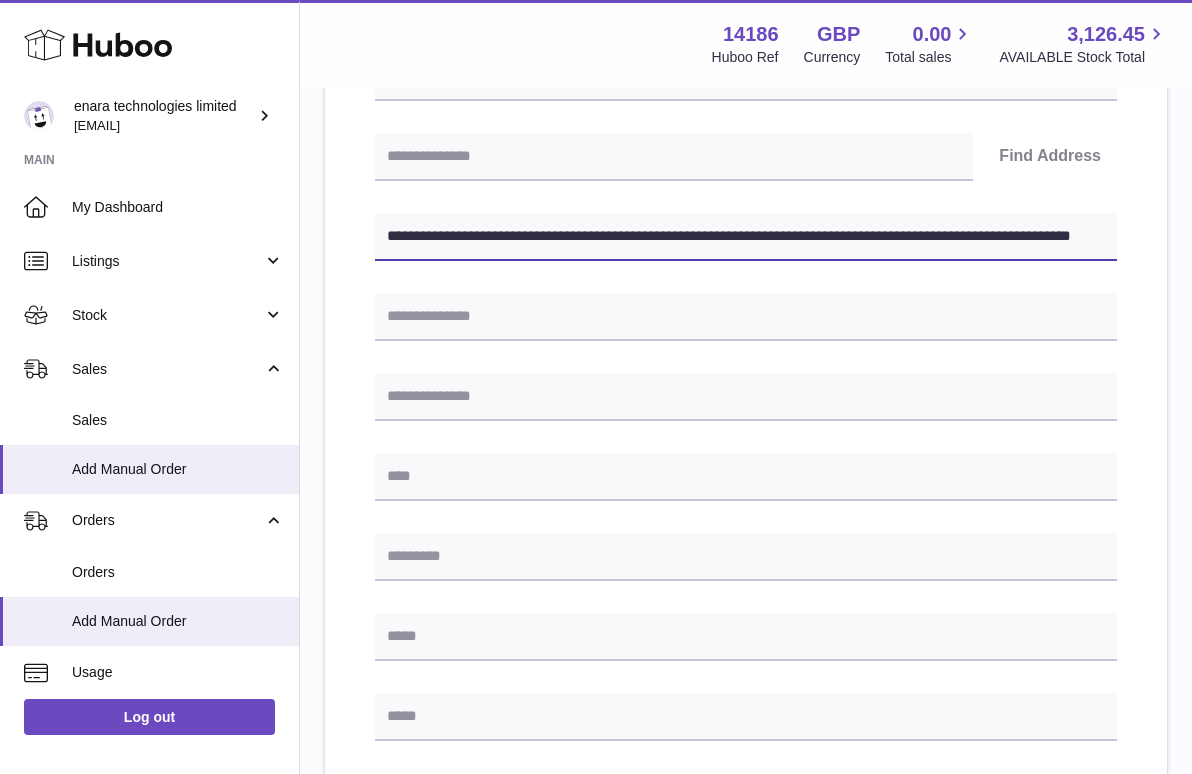 click on "**********" at bounding box center [746, 237] 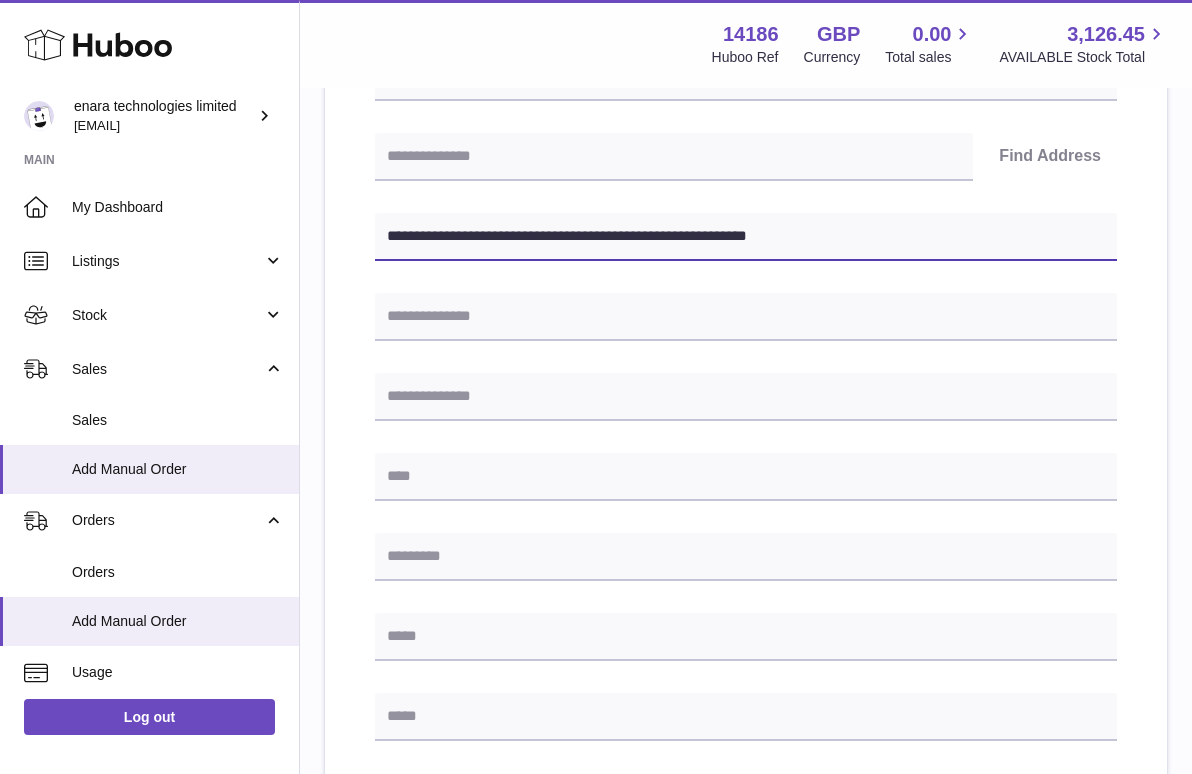 type on "**********" 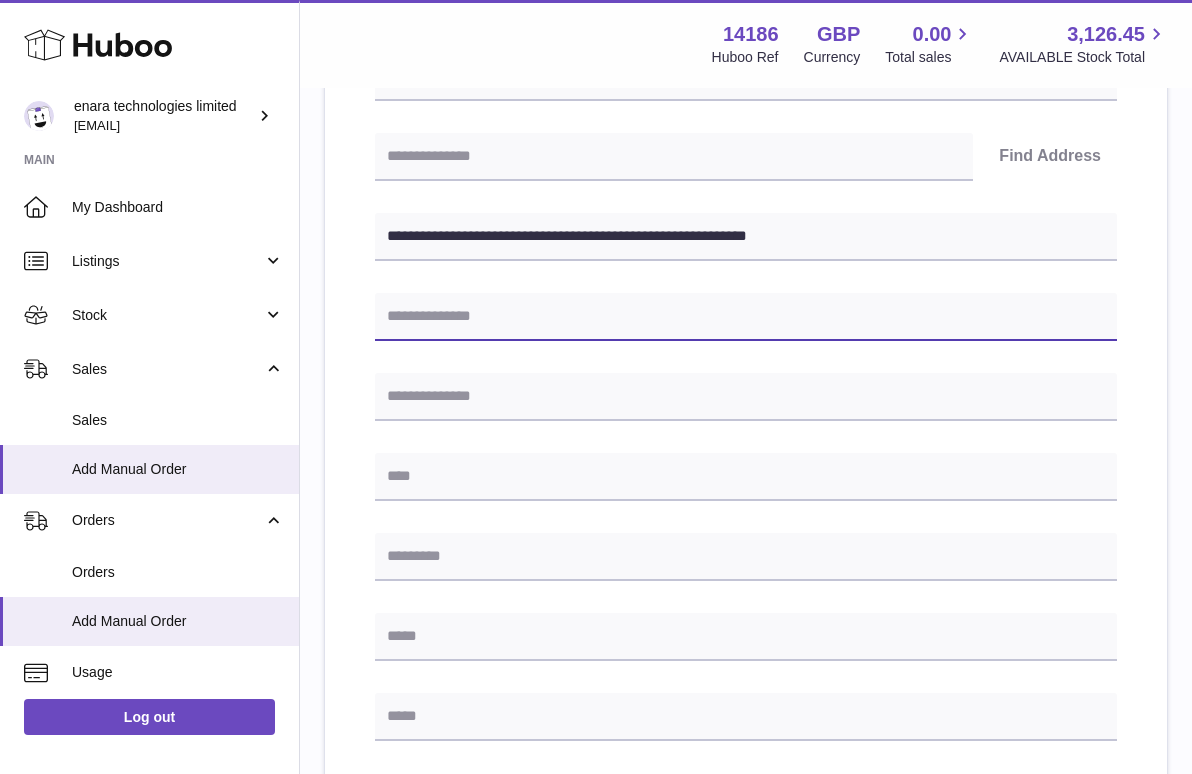 paste on "**********" 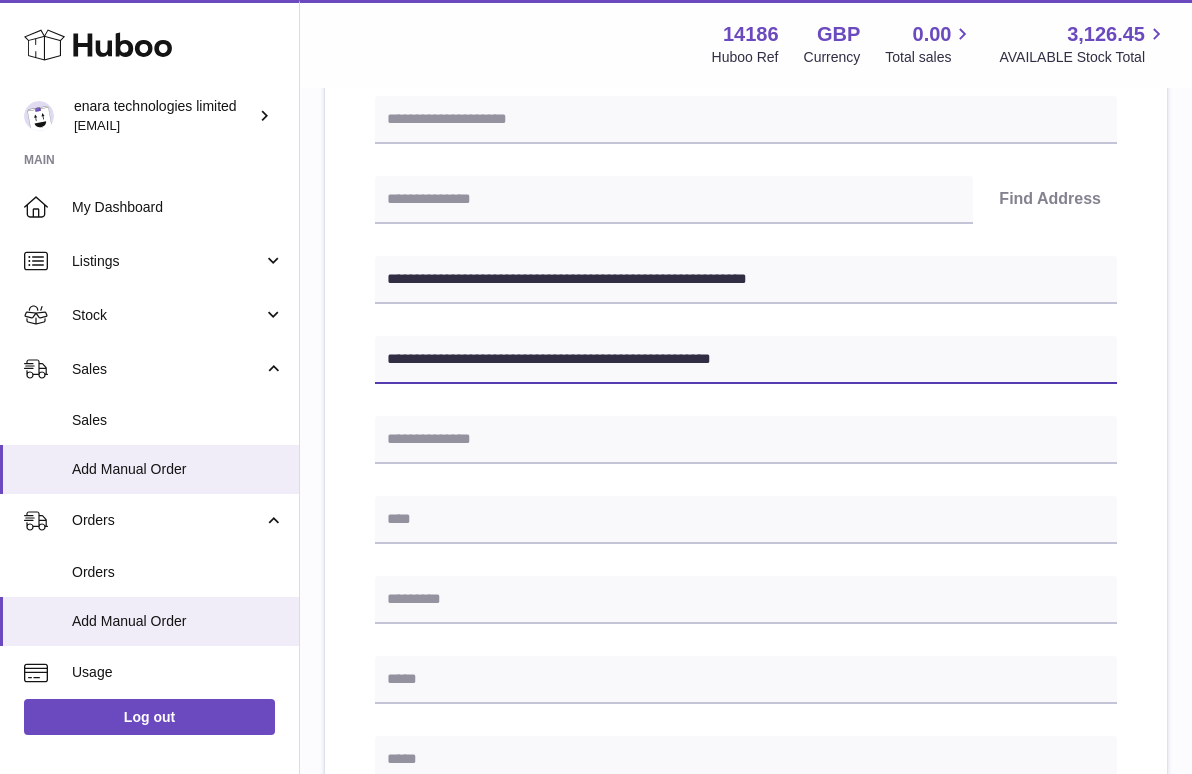 scroll, scrollTop: 331, scrollLeft: 0, axis: vertical 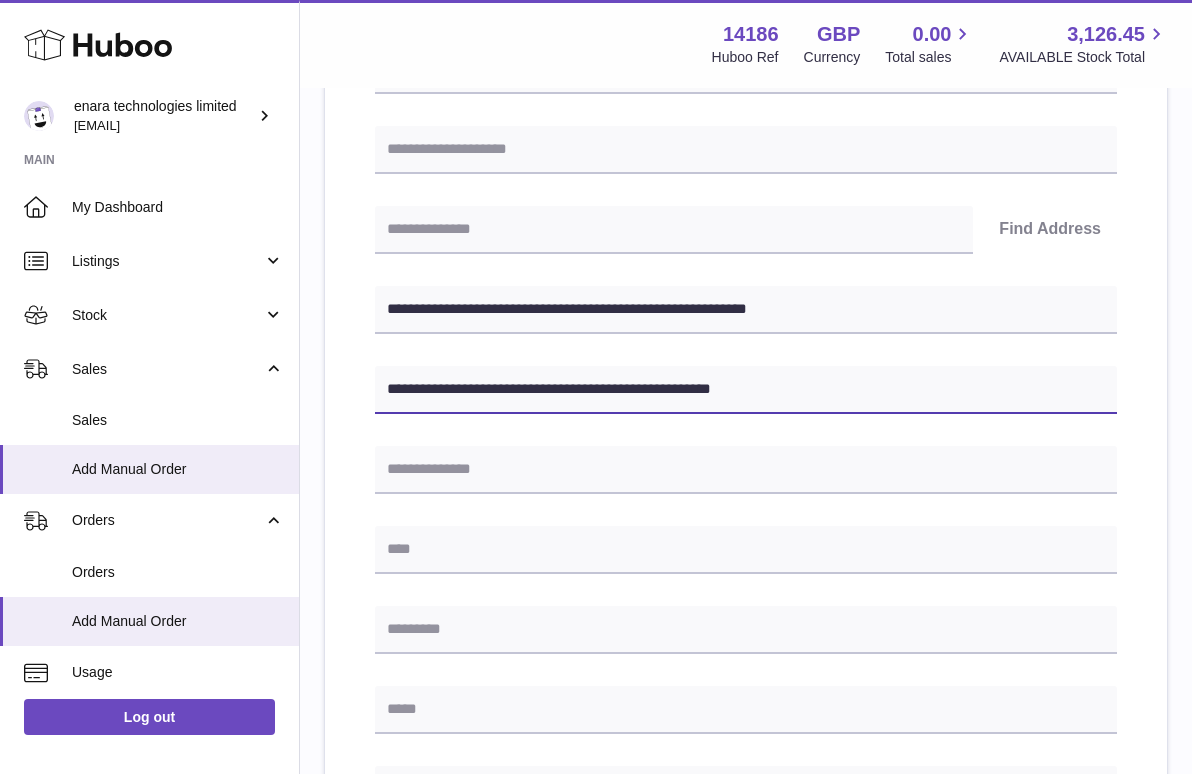 type on "**********" 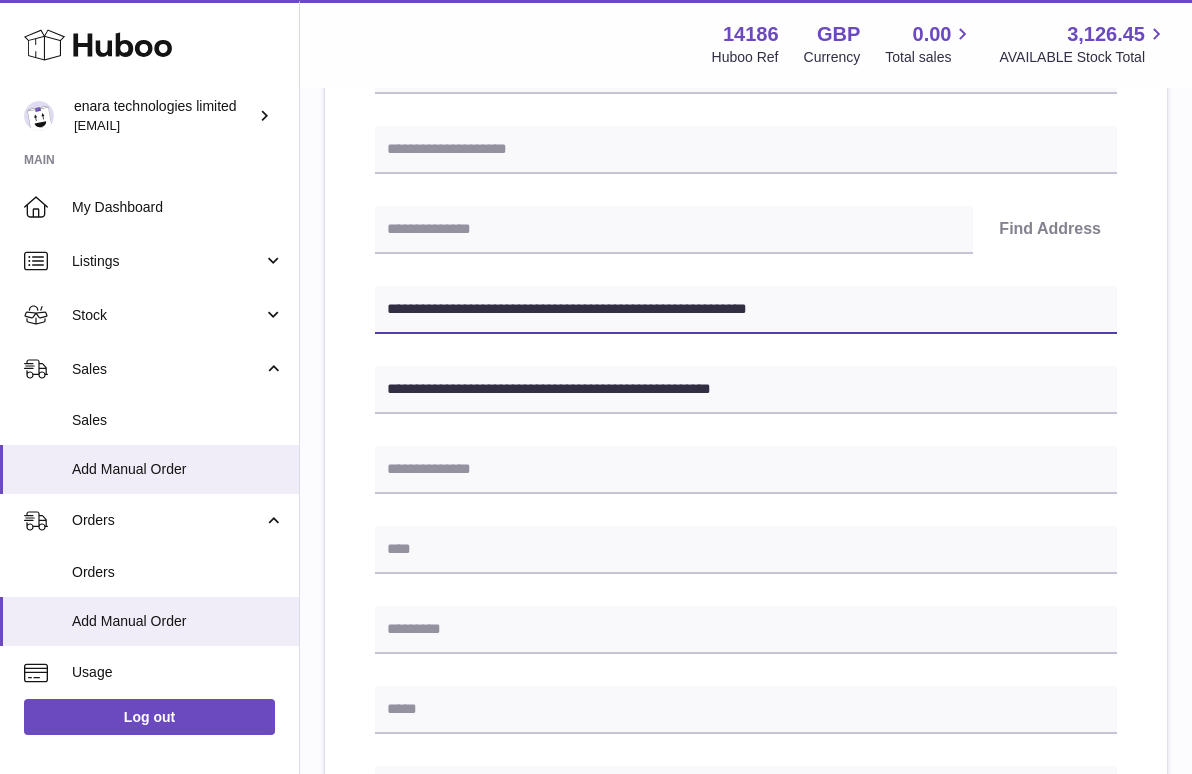 drag, startPoint x: 478, startPoint y: 302, endPoint x: 394, endPoint y: 306, distance: 84.095184 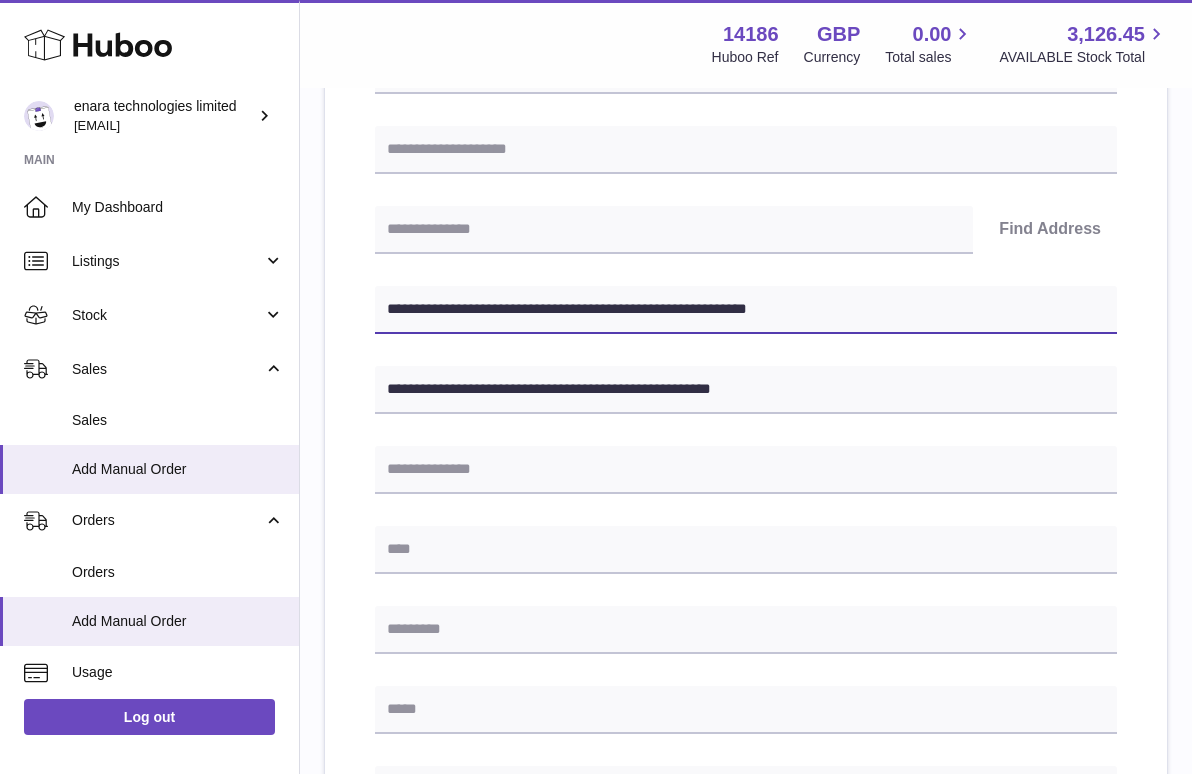 click on "**********" at bounding box center (746, 310) 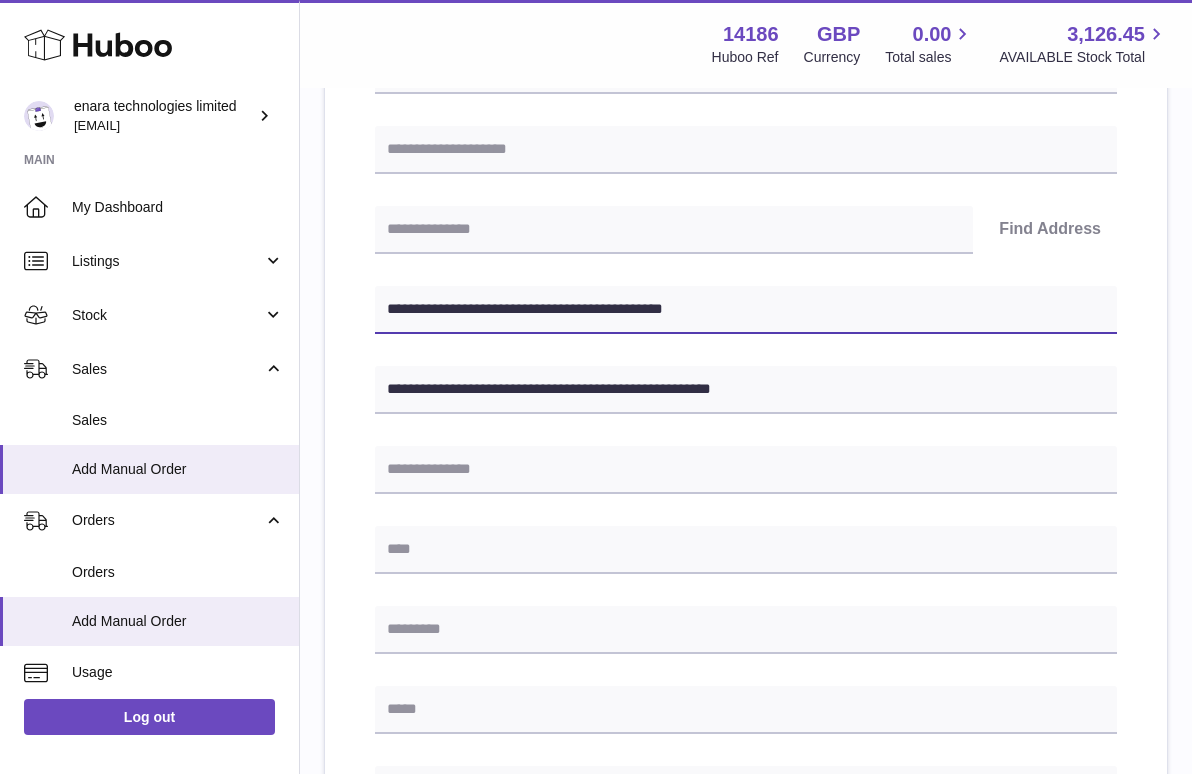 type on "**********" 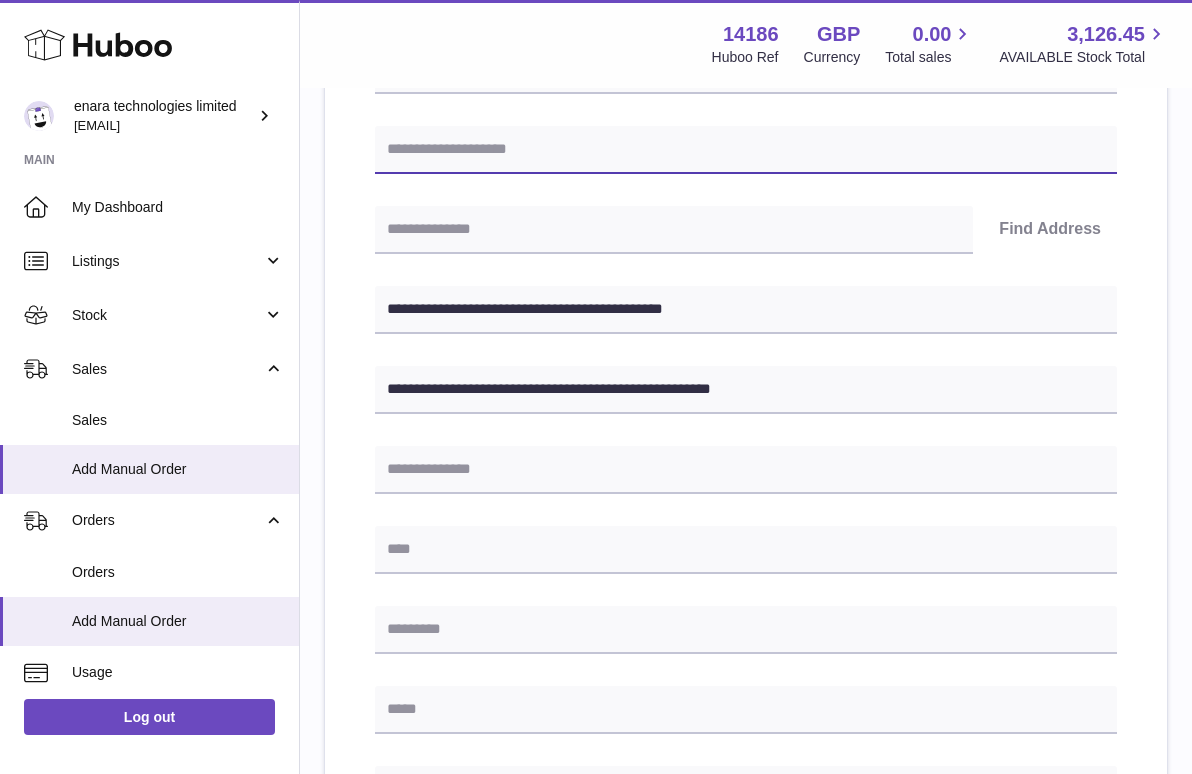 paste on "**********" 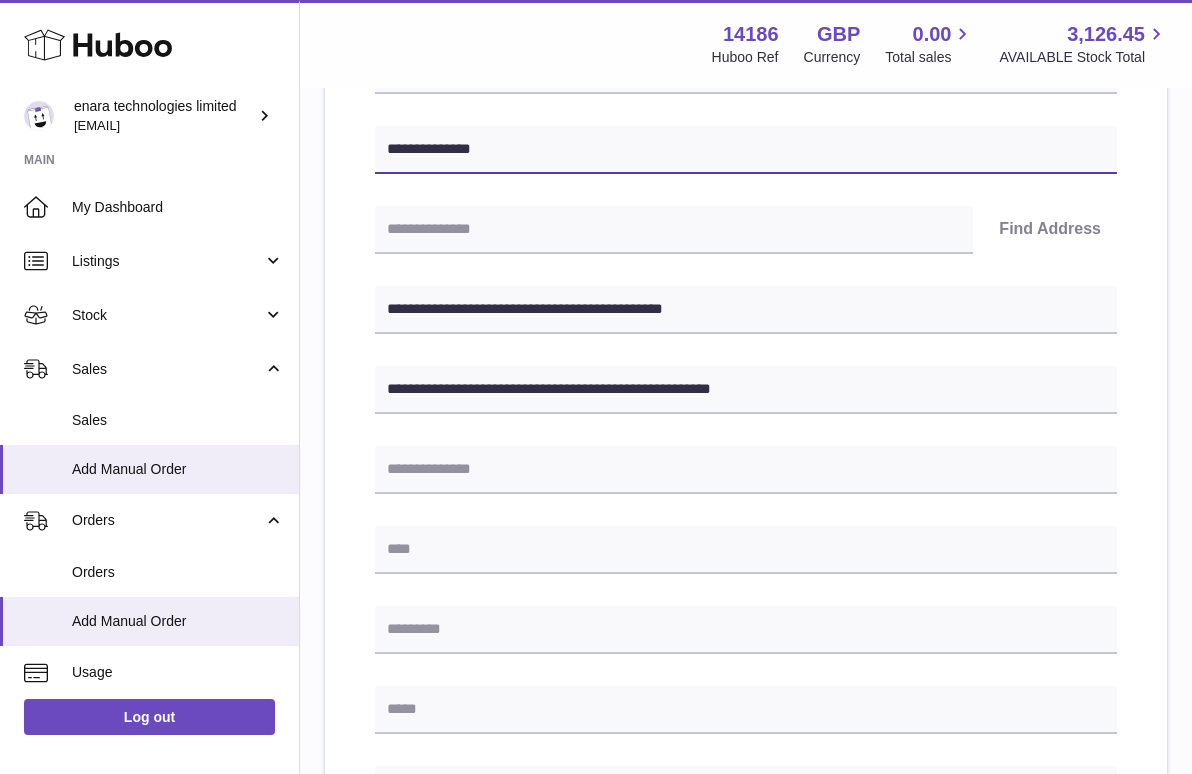 type on "**********" 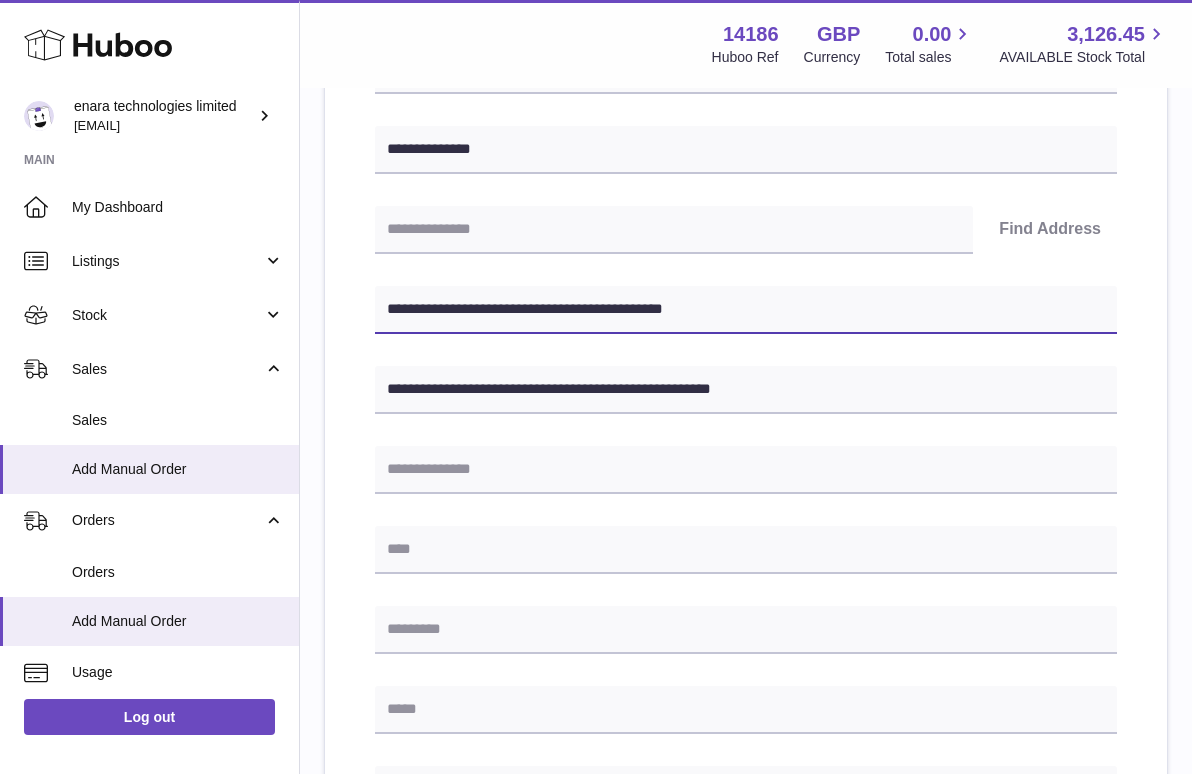 click on "**********" at bounding box center [746, 310] 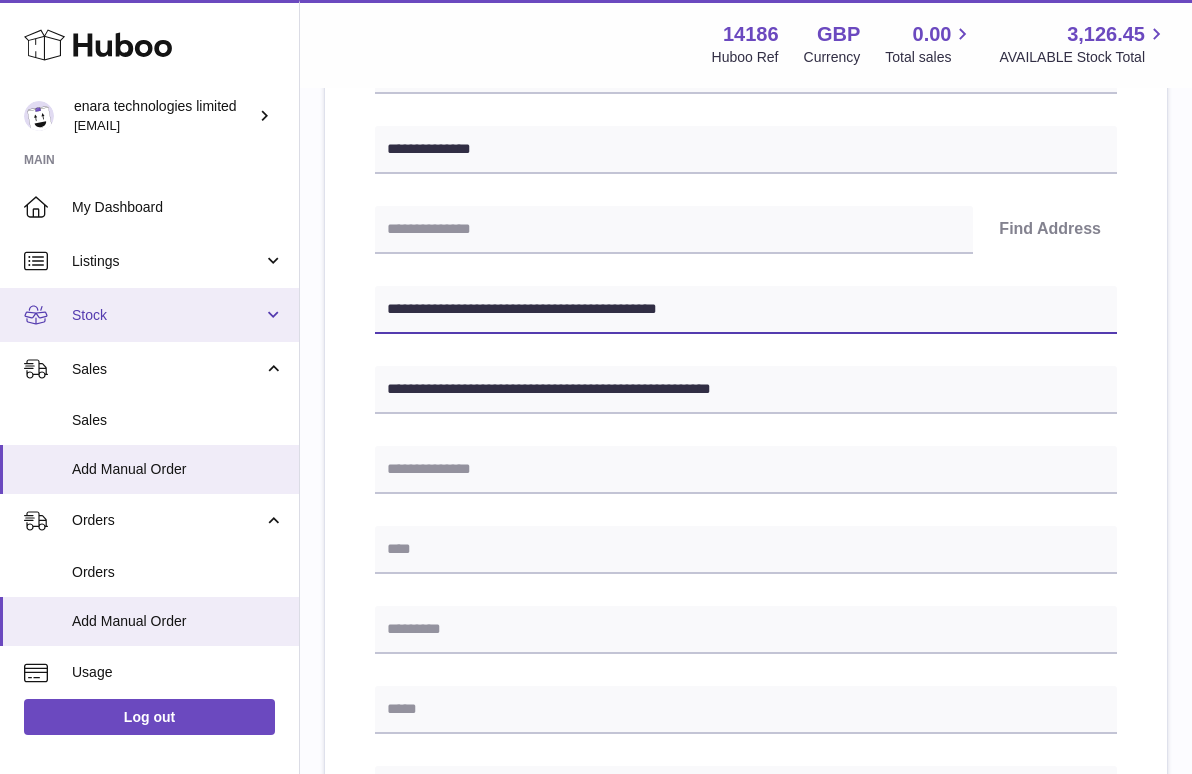 drag, startPoint x: 503, startPoint y: 308, endPoint x: 172, endPoint y: 309, distance: 331.0015 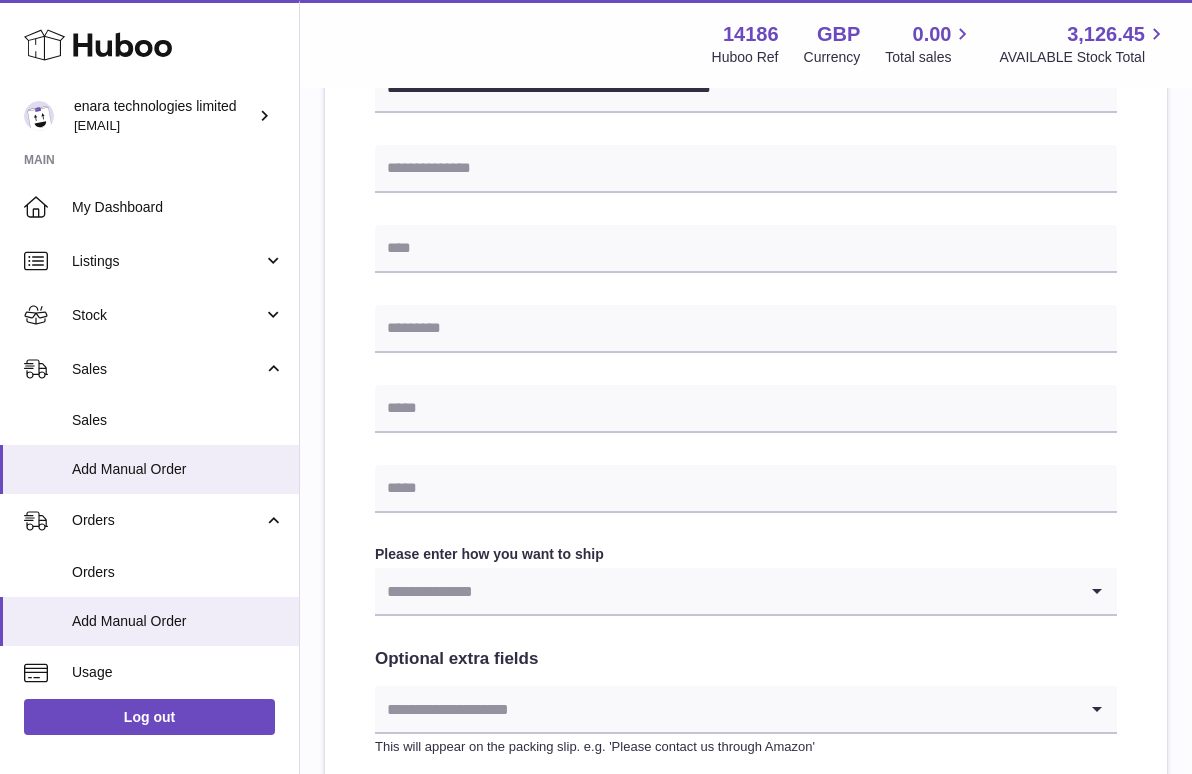 scroll, scrollTop: 685, scrollLeft: 0, axis: vertical 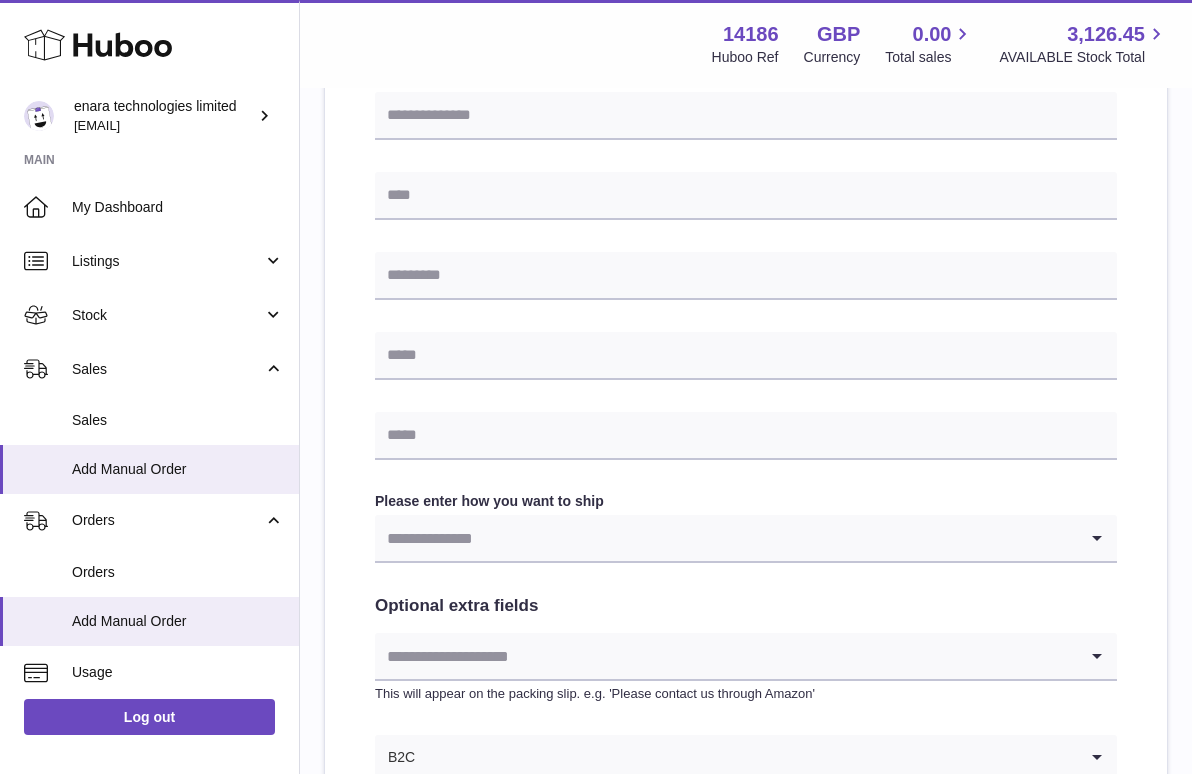 type on "**********" 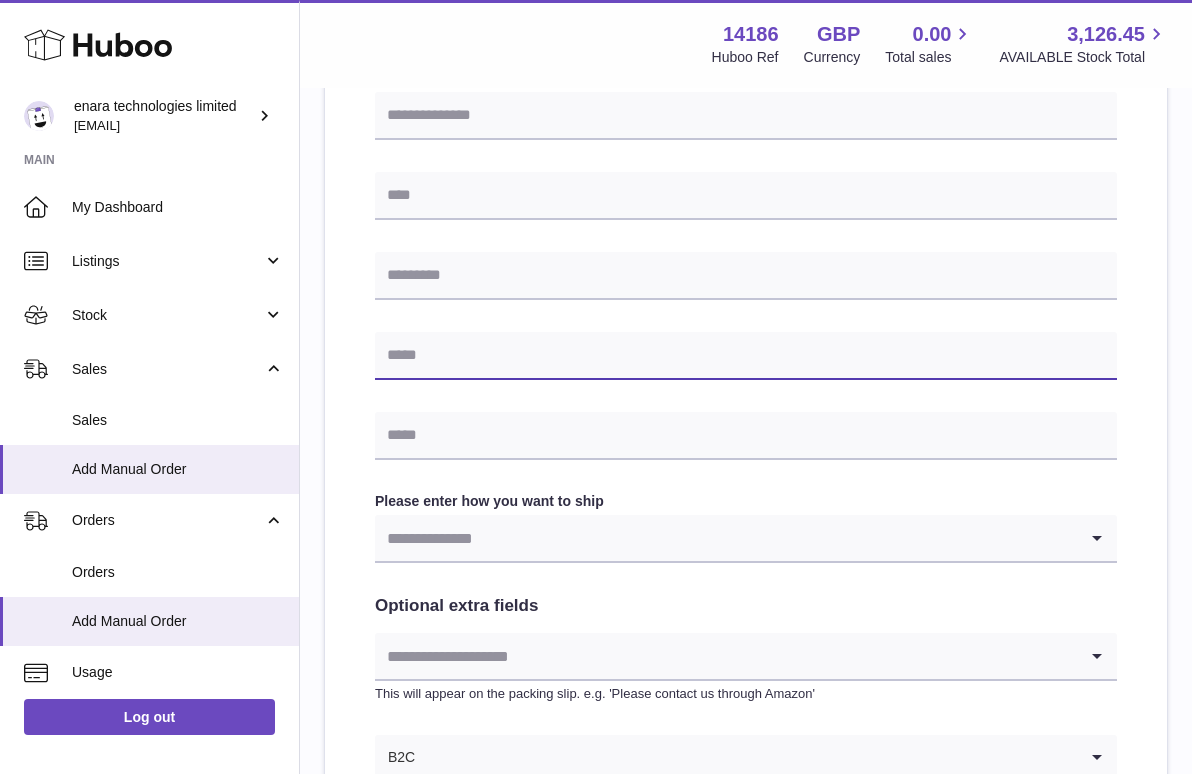 paste on "**********" 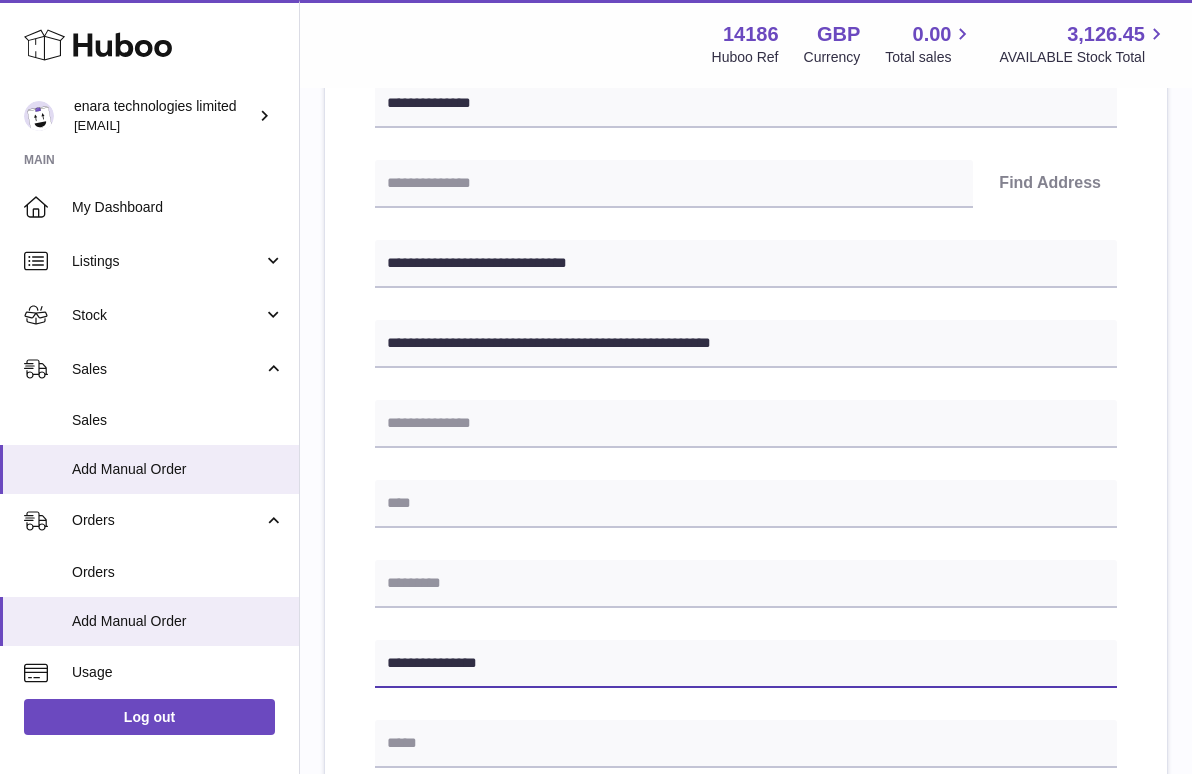 scroll, scrollTop: 375, scrollLeft: 0, axis: vertical 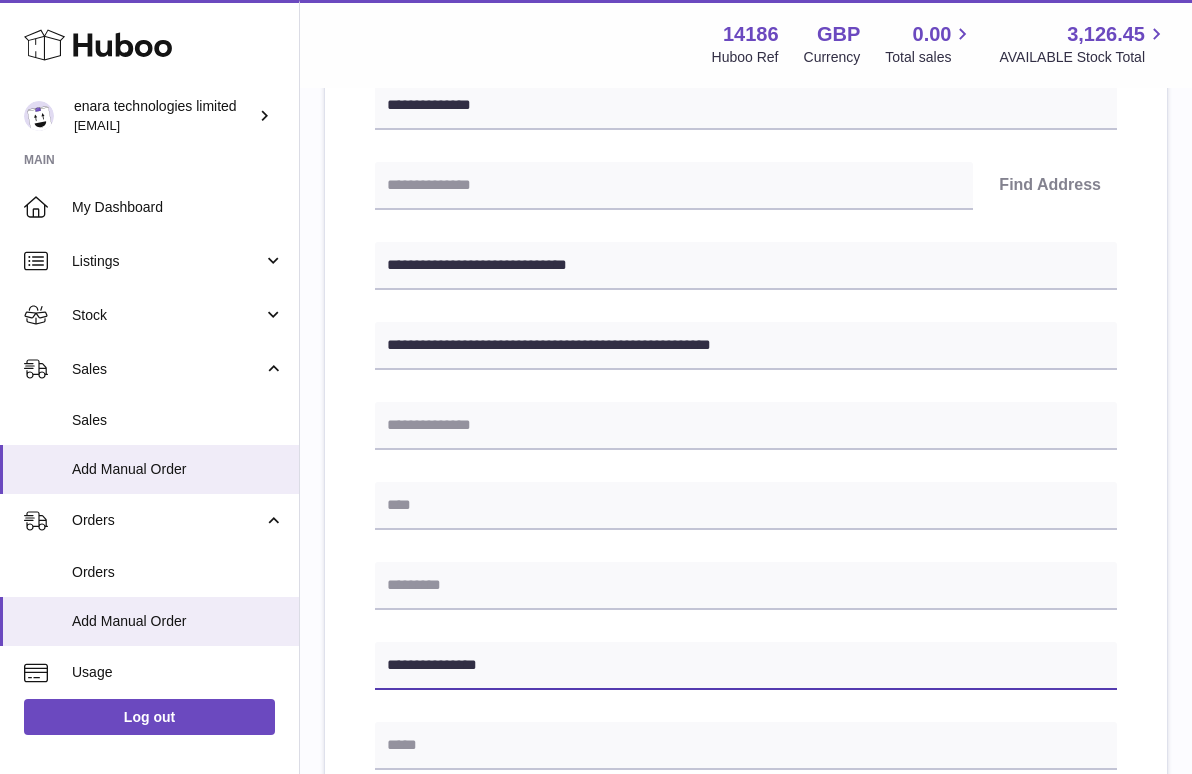 type on "**********" 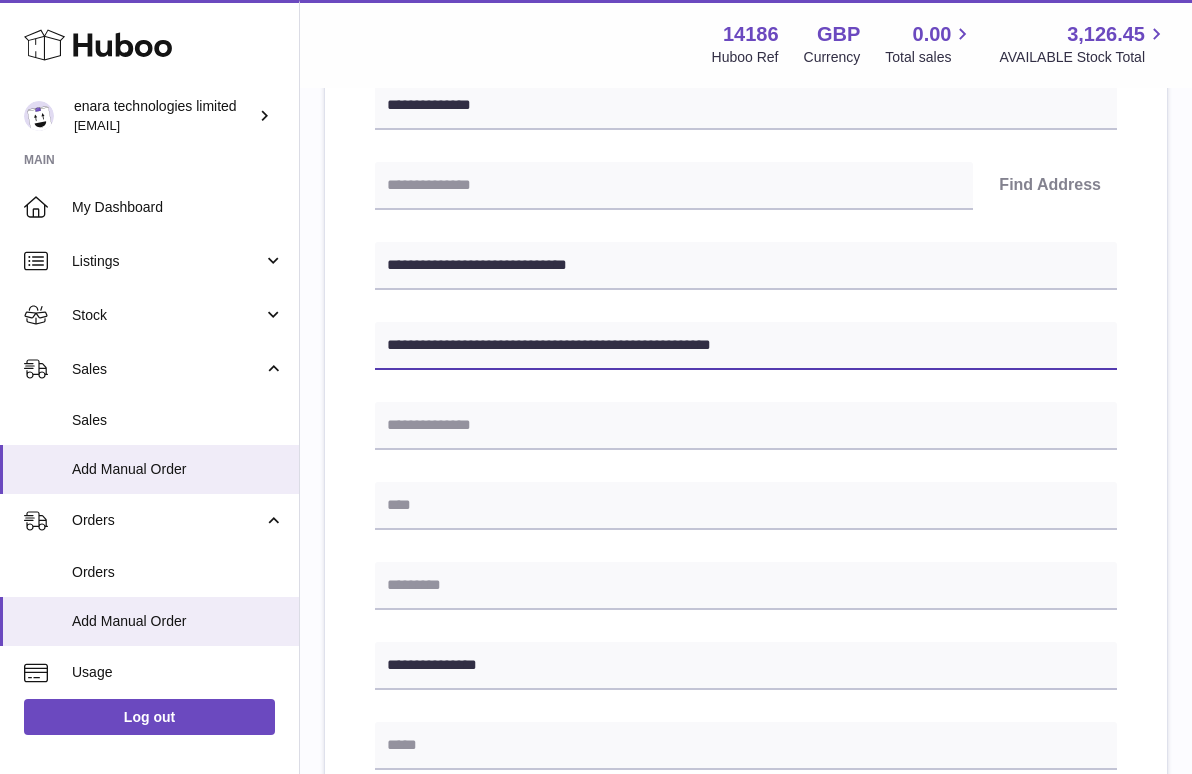 drag, startPoint x: 679, startPoint y: 340, endPoint x: 611, endPoint y: 344, distance: 68.117546 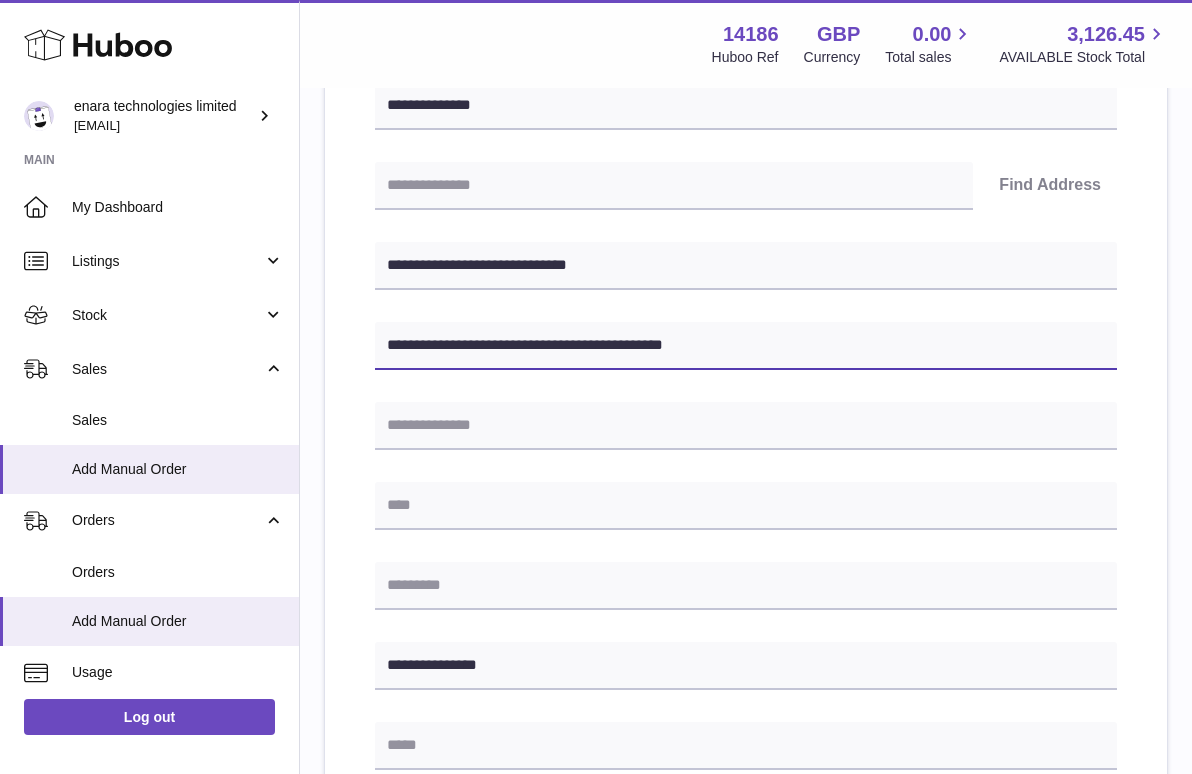 type on "**********" 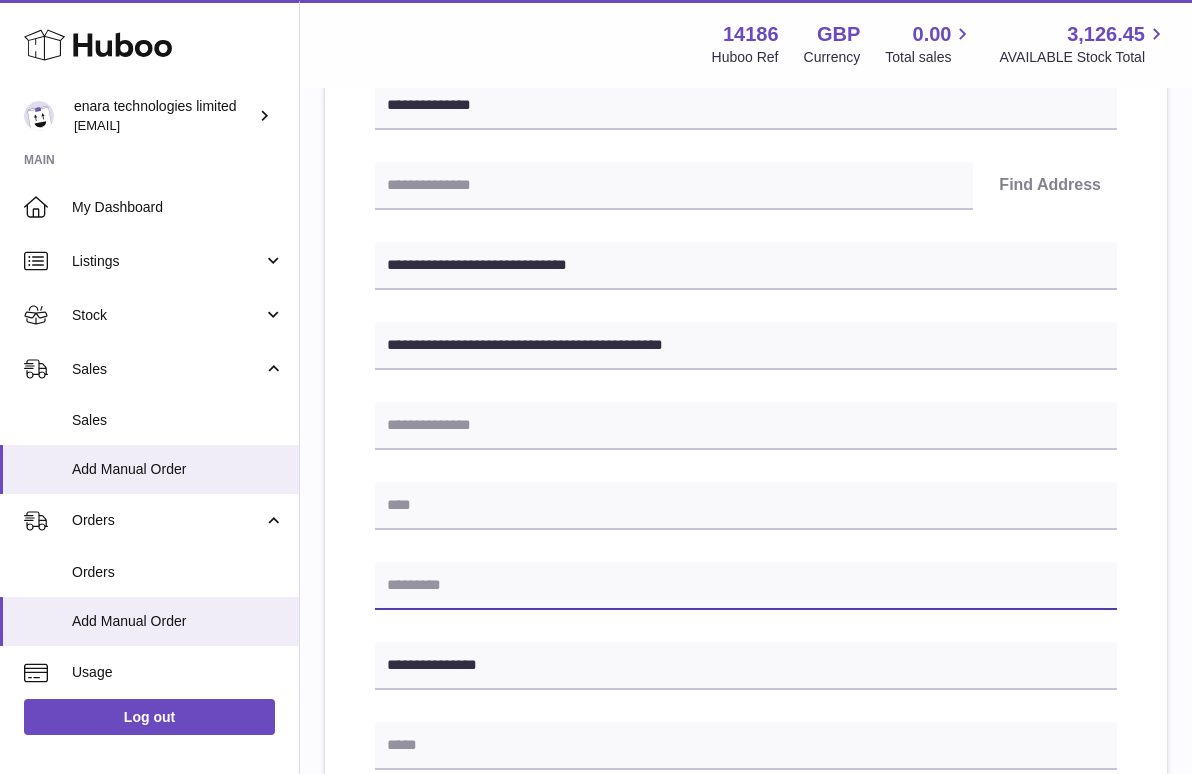 paste on "********" 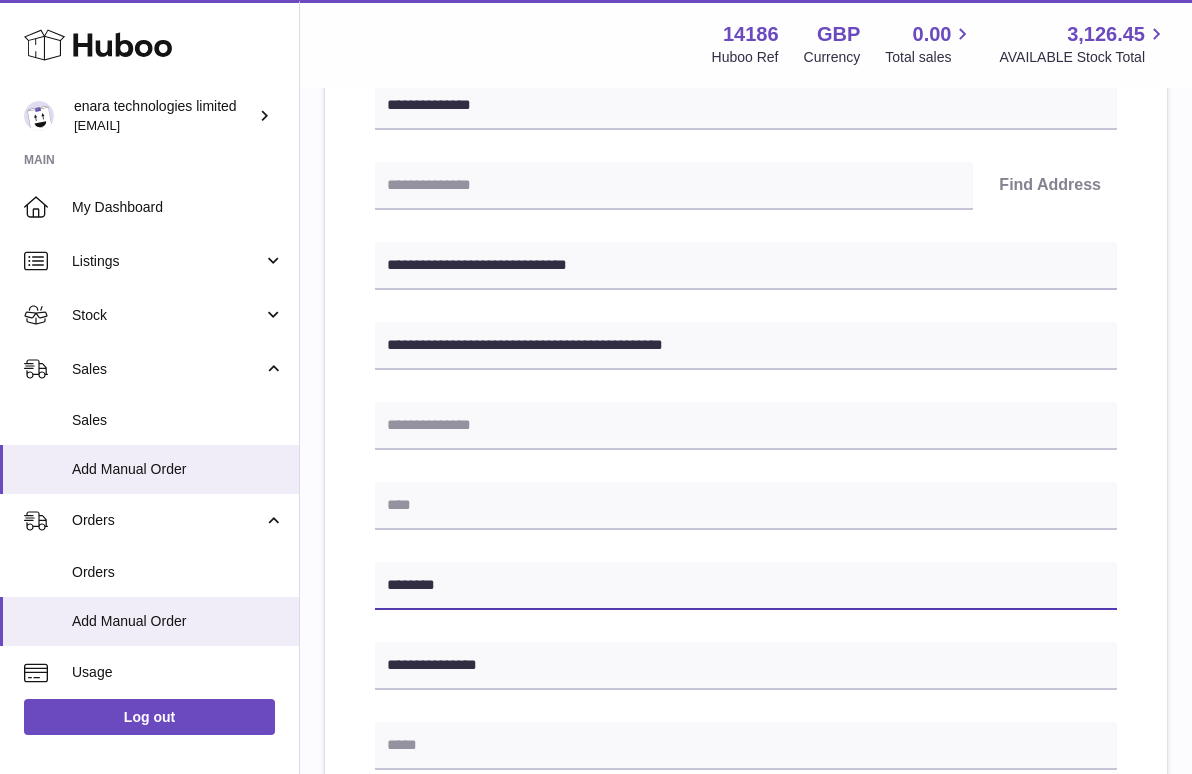 type on "********" 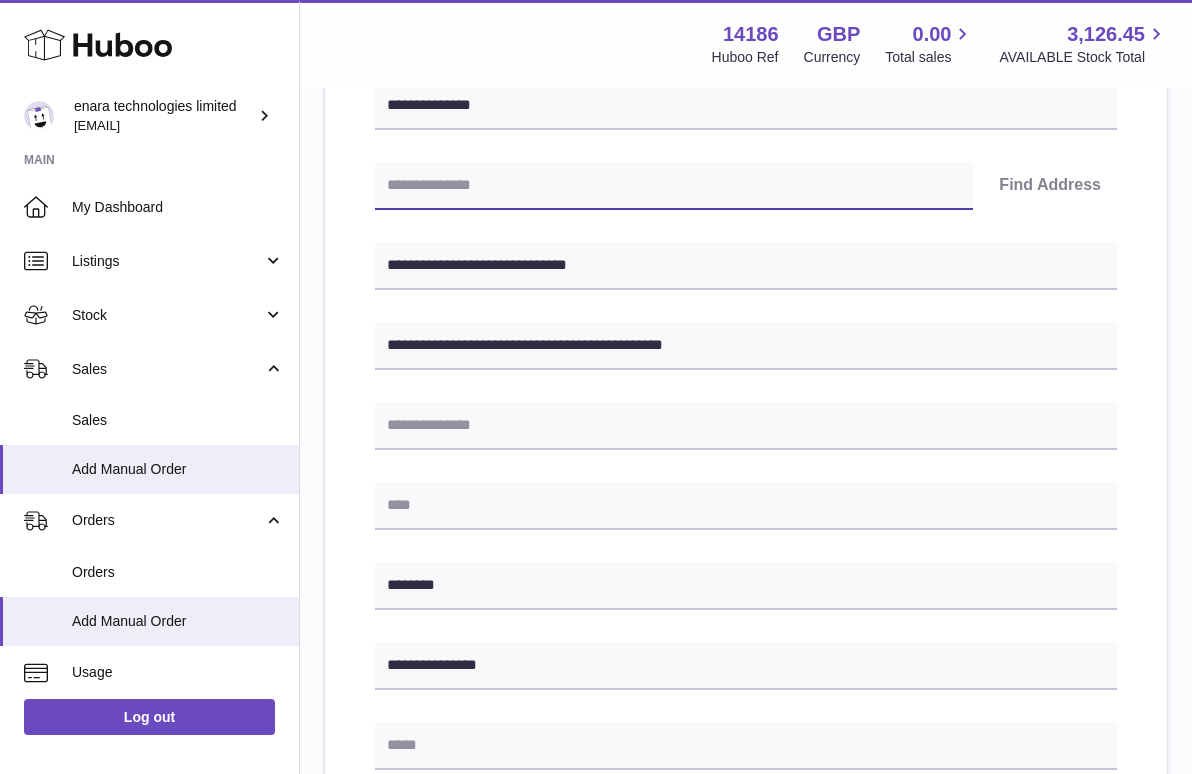 paste on "********" 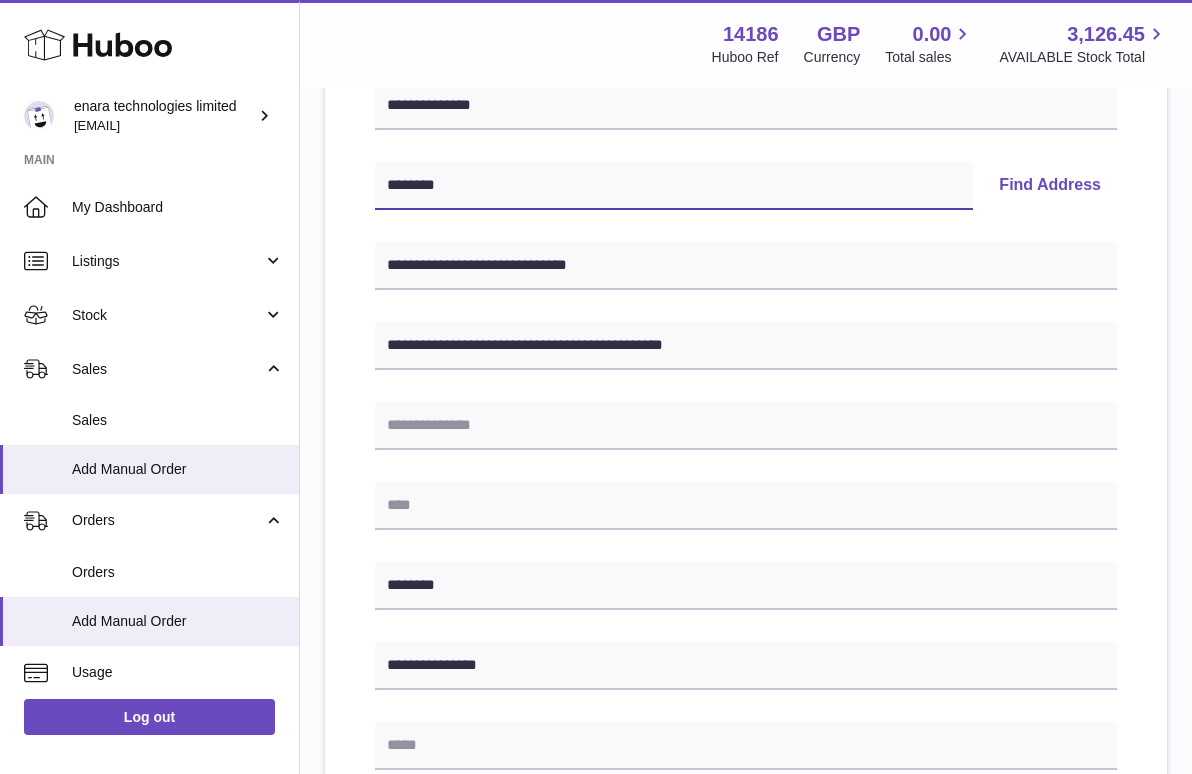 type on "********" 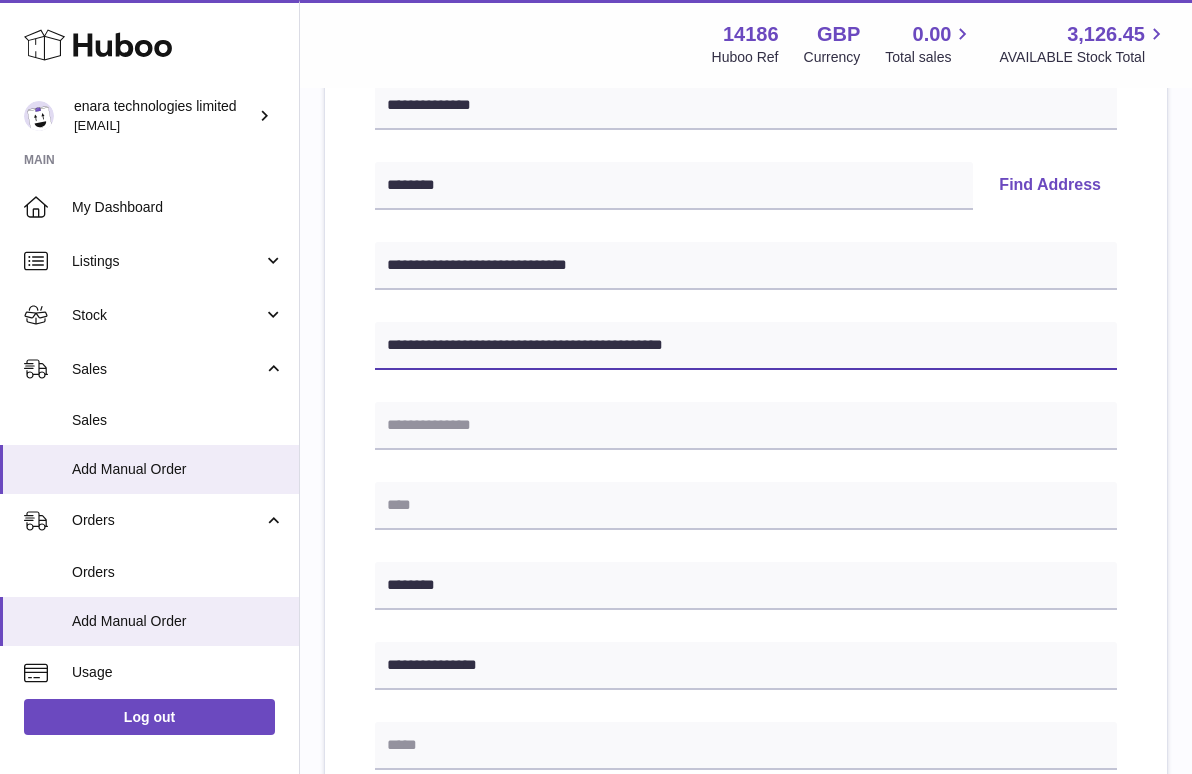 drag, startPoint x: 742, startPoint y: 348, endPoint x: 494, endPoint y: 349, distance: 248.00201 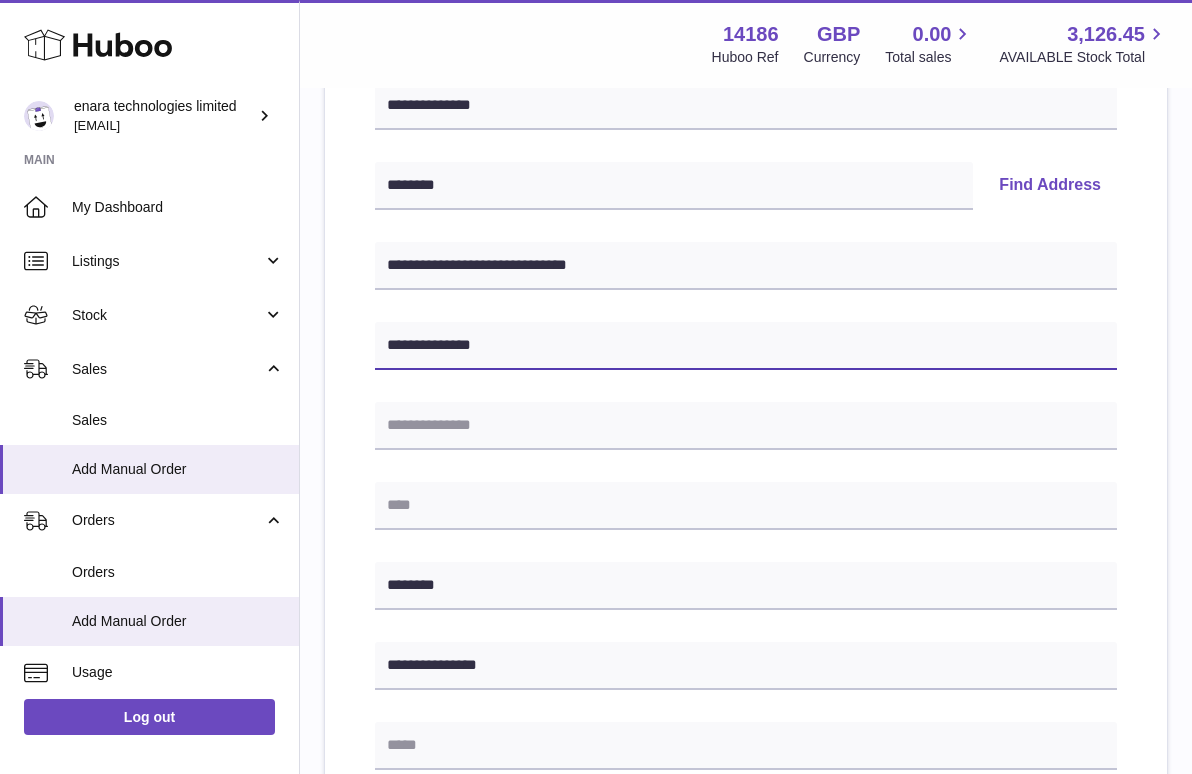 type on "**********" 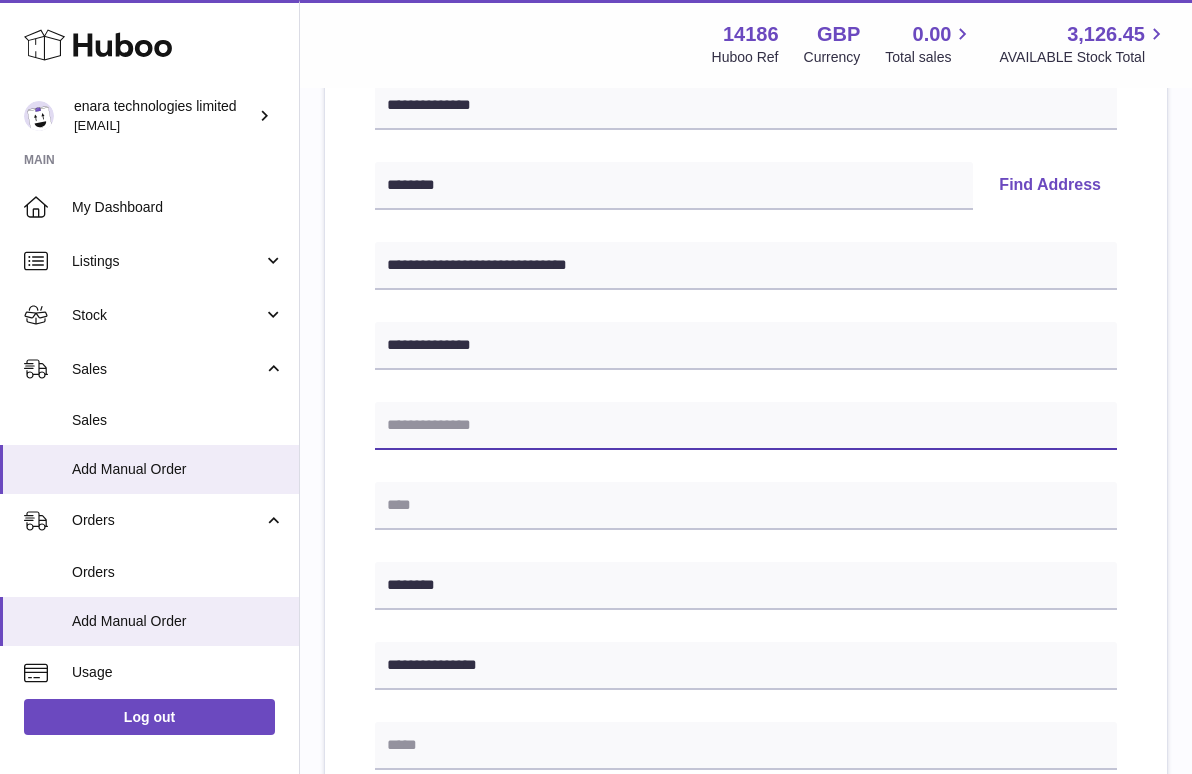 paste on "**********" 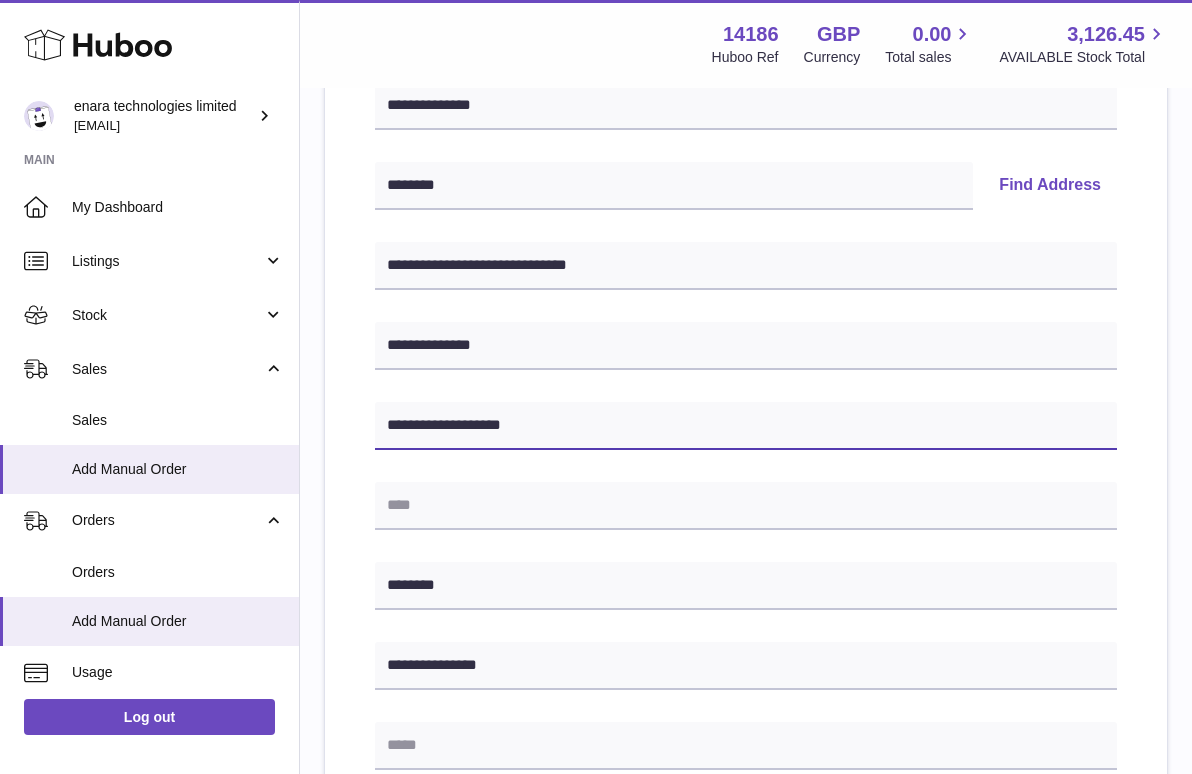 click on "**********" at bounding box center (746, 426) 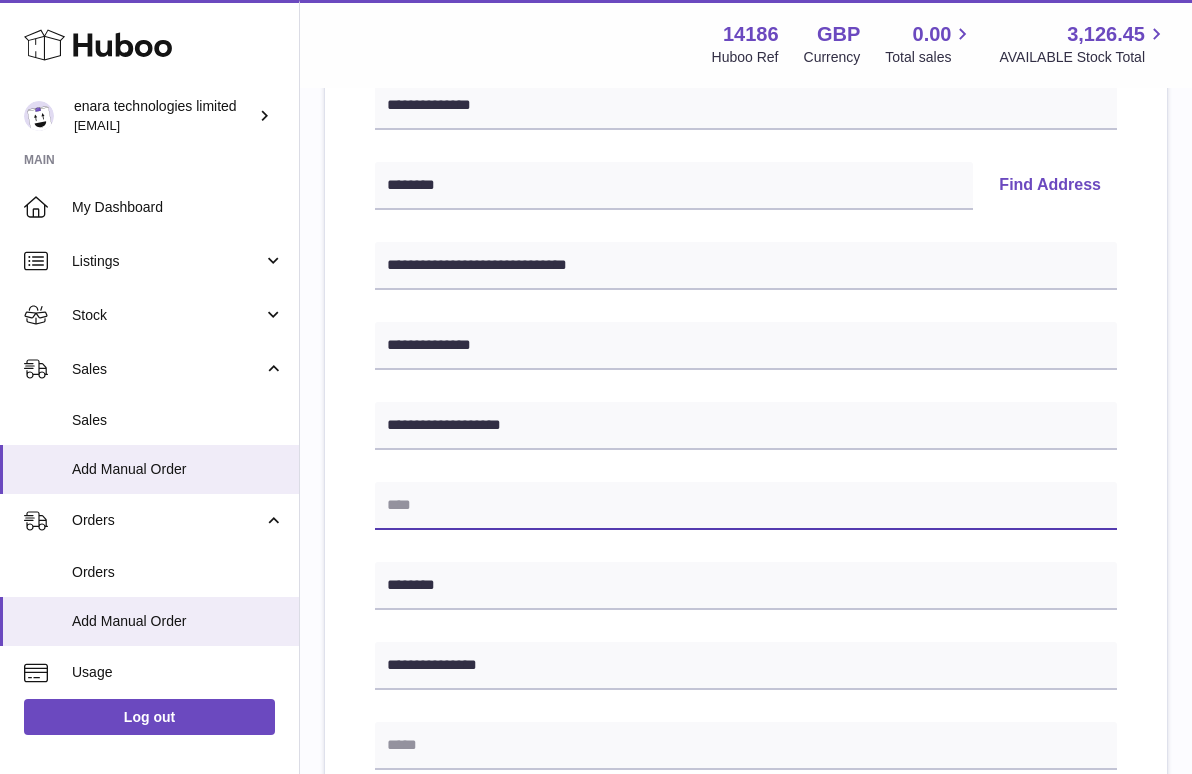 click at bounding box center [746, 506] 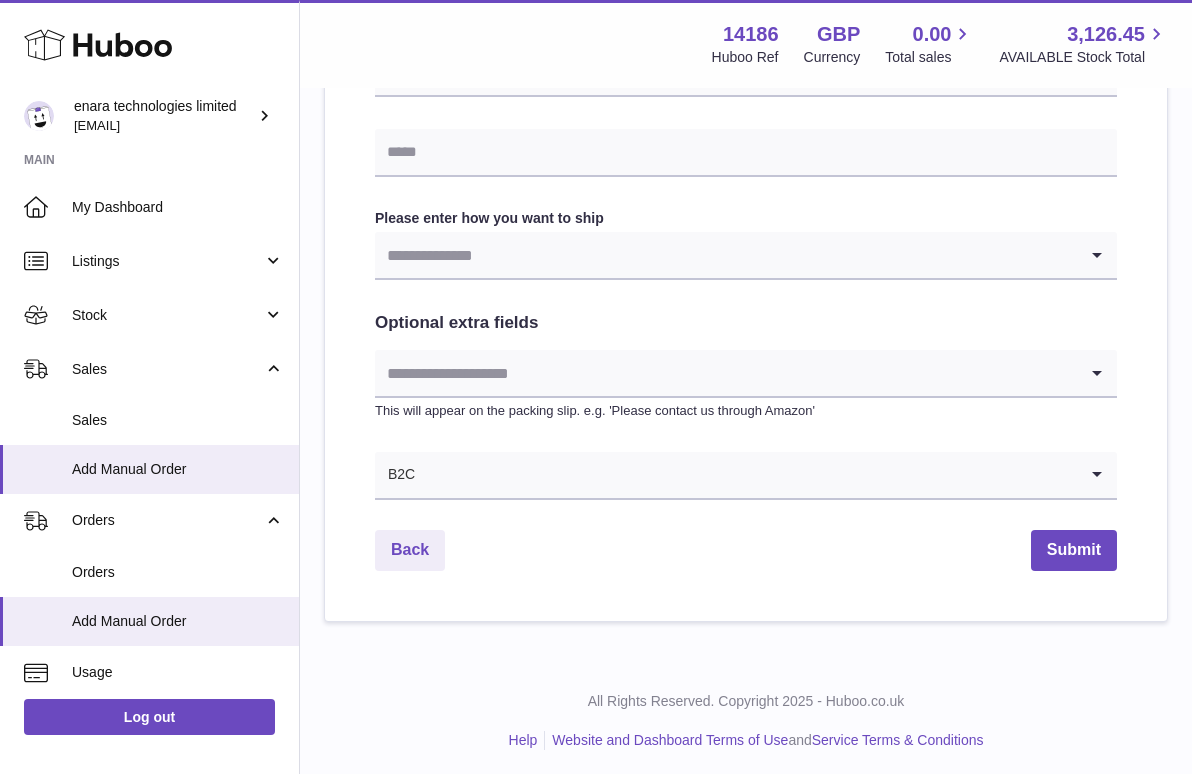 scroll, scrollTop: 967, scrollLeft: 0, axis: vertical 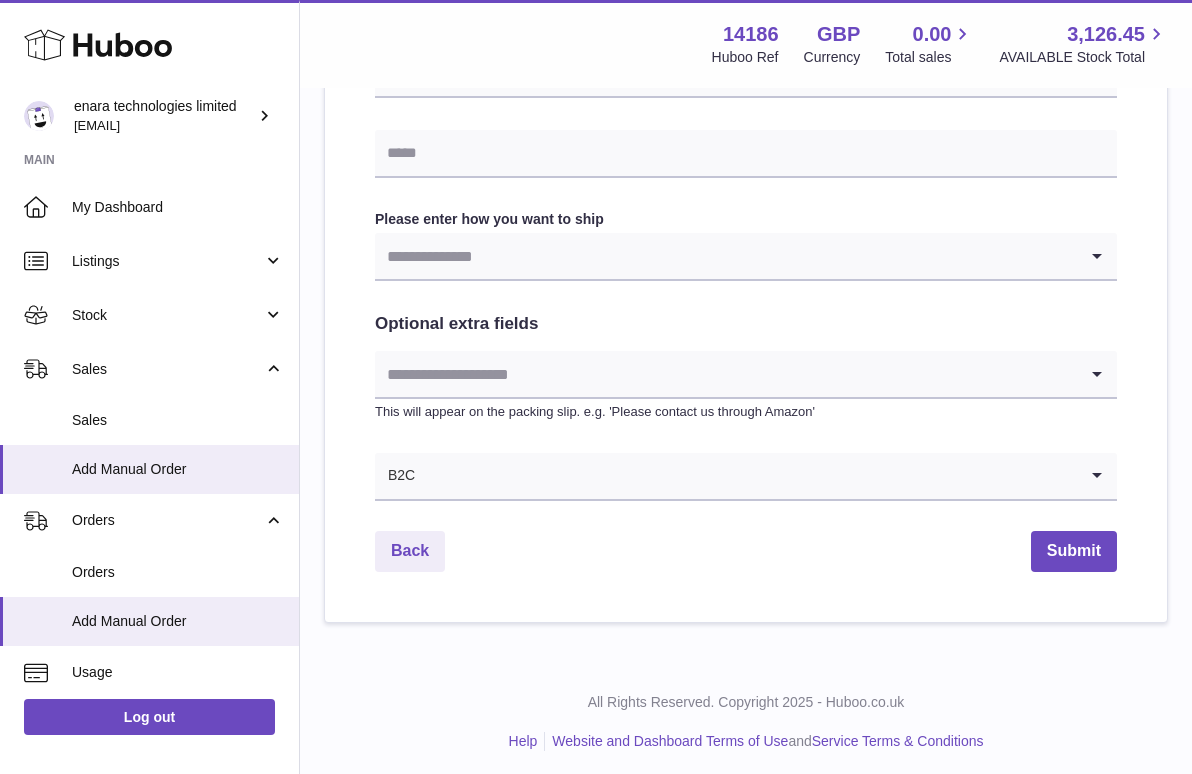 type on "**********" 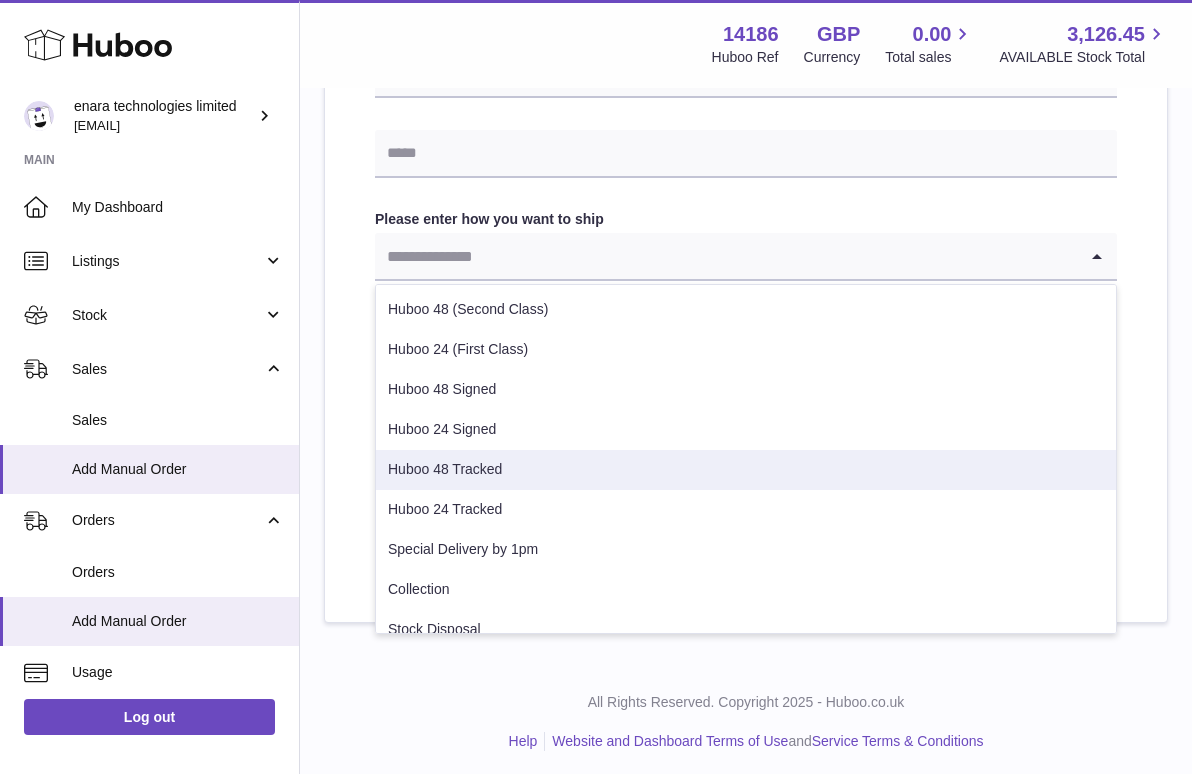 click on "Huboo 48 Tracked" at bounding box center (746, 470) 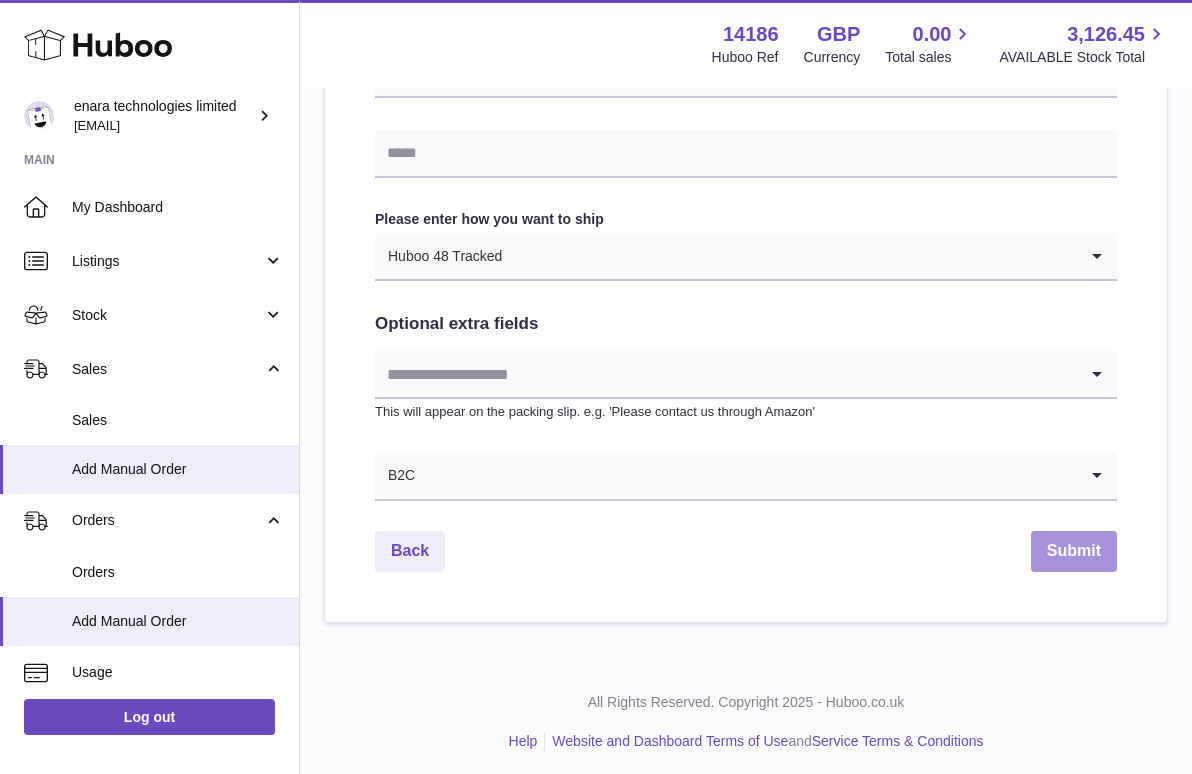 click on "Submit" at bounding box center [1074, 551] 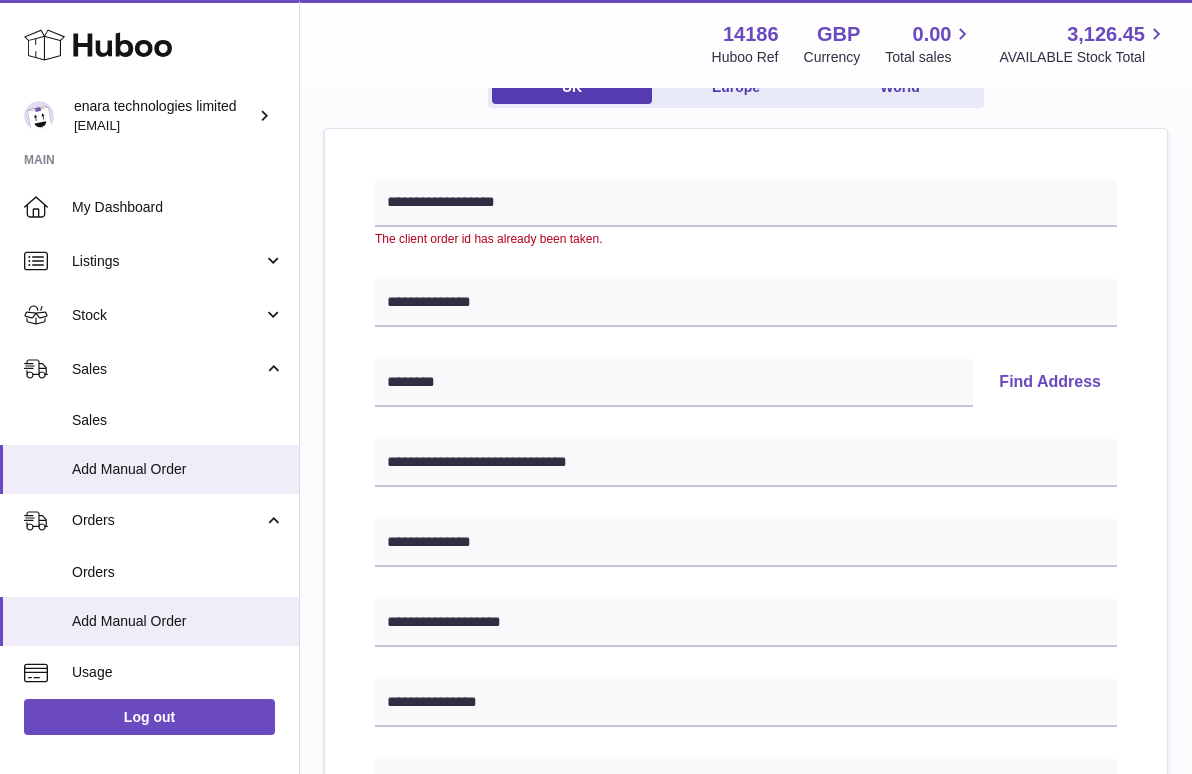 scroll, scrollTop: 194, scrollLeft: 0, axis: vertical 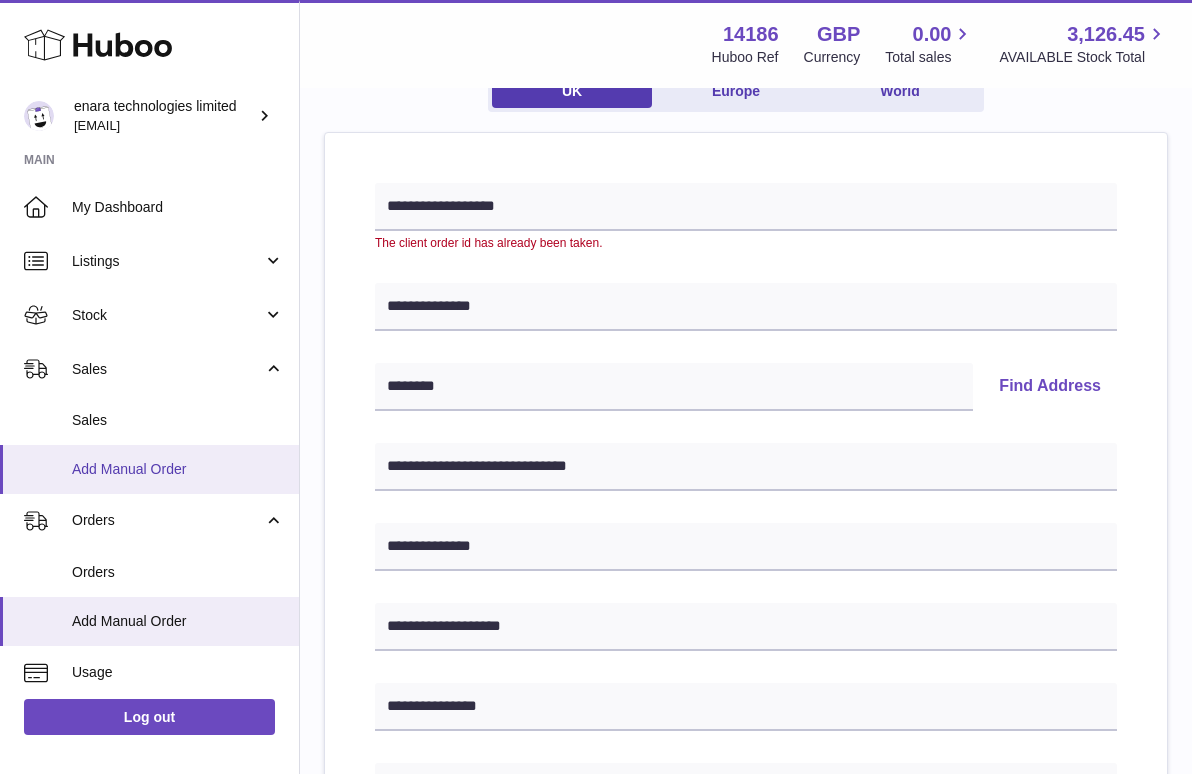 click on "Add Manual Order" at bounding box center [178, 469] 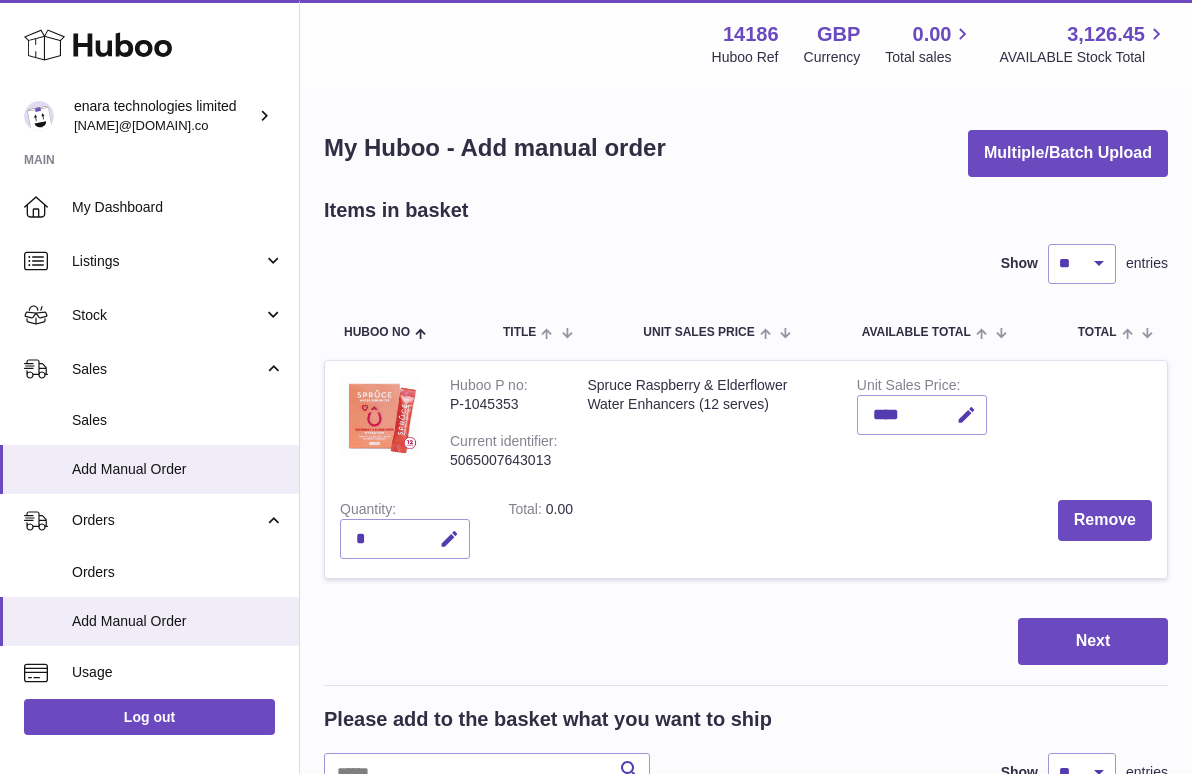 scroll, scrollTop: 0, scrollLeft: 0, axis: both 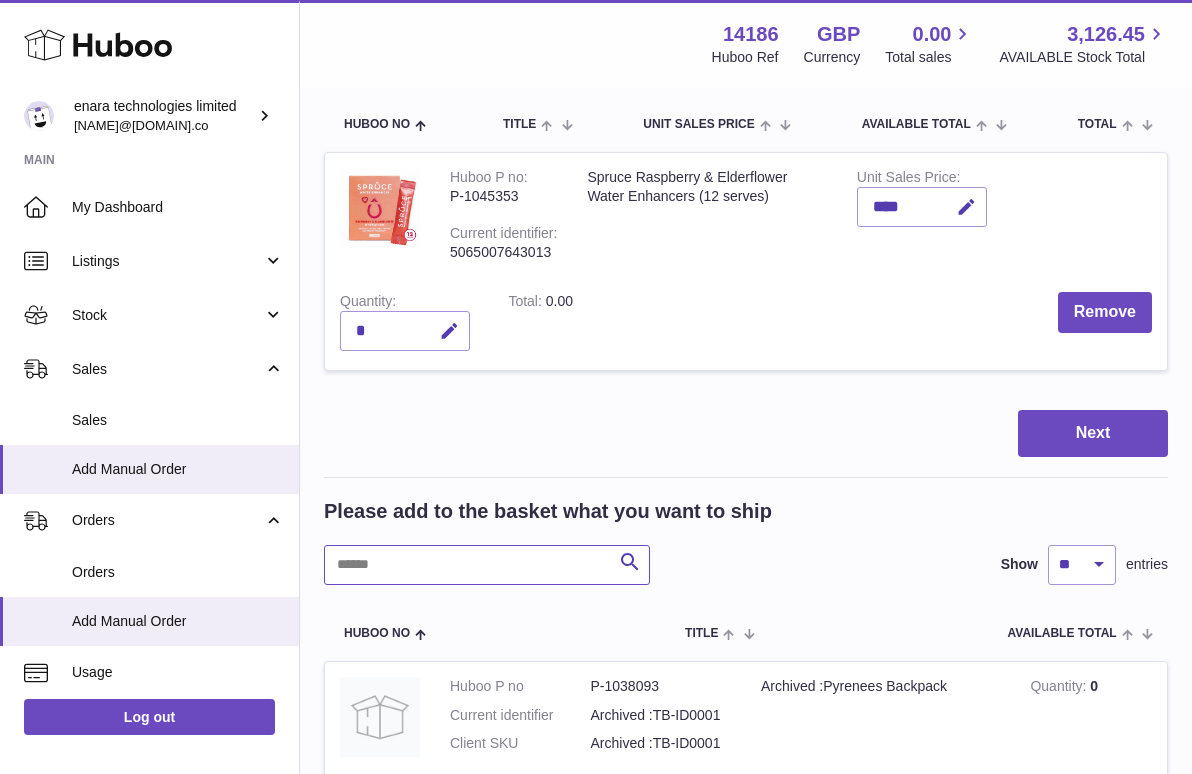 click at bounding box center [487, 565] 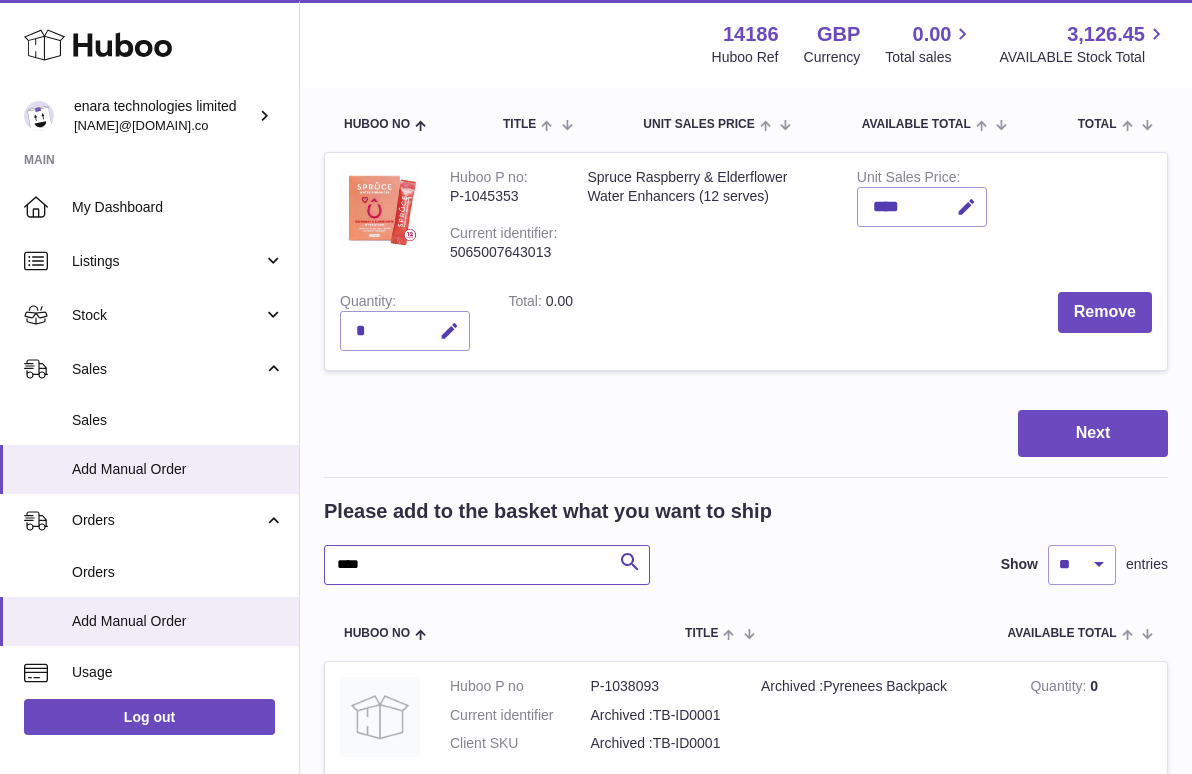 type on "****" 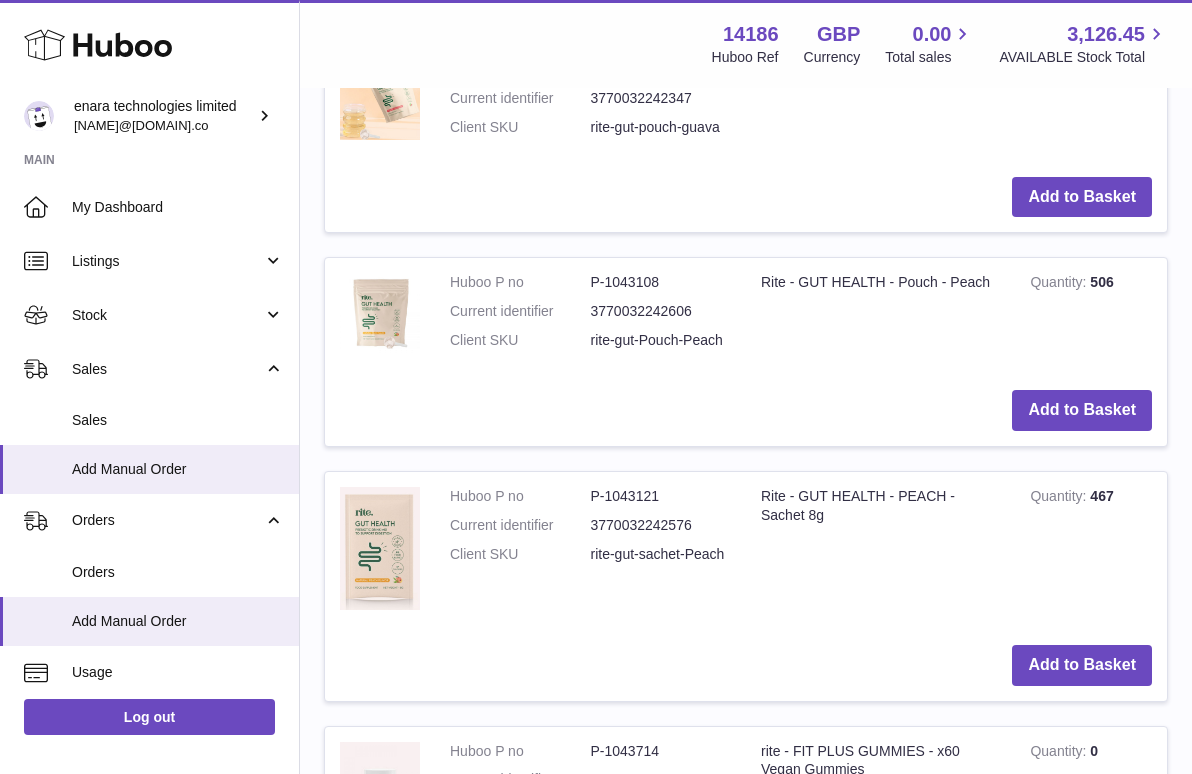 scroll, scrollTop: 1075, scrollLeft: 0, axis: vertical 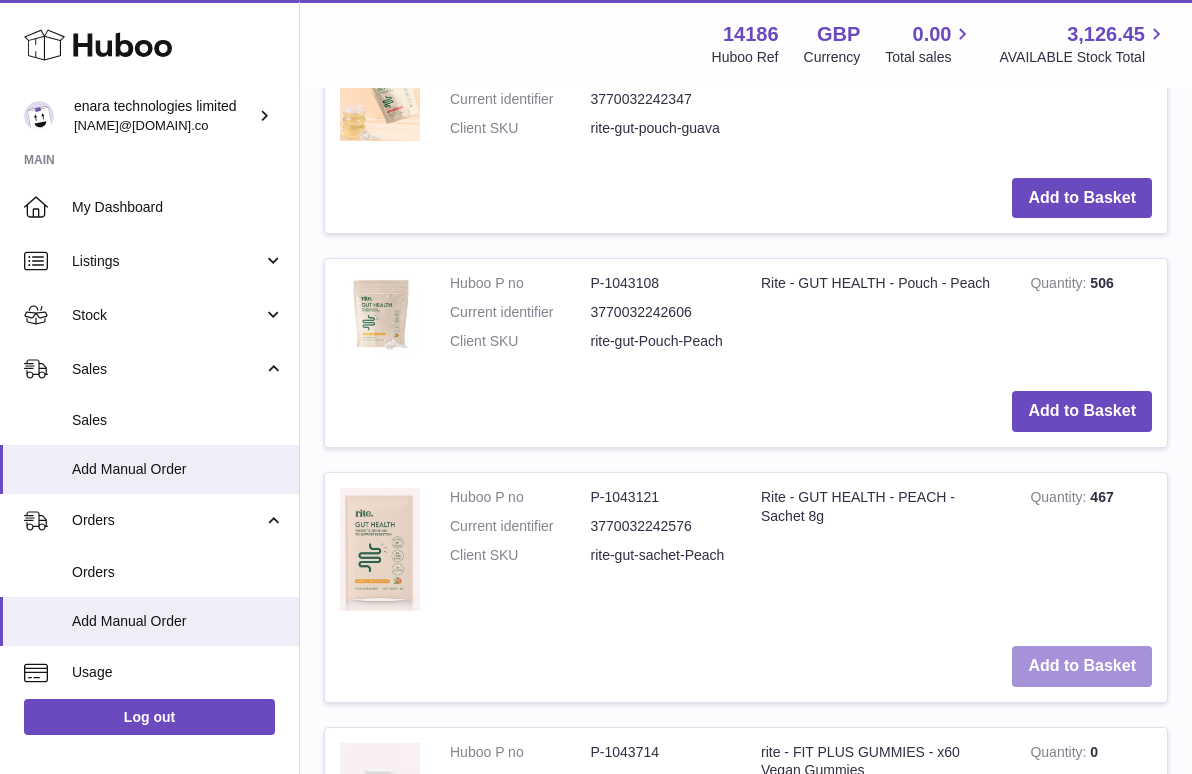 click on "Add to Basket" at bounding box center [1082, 666] 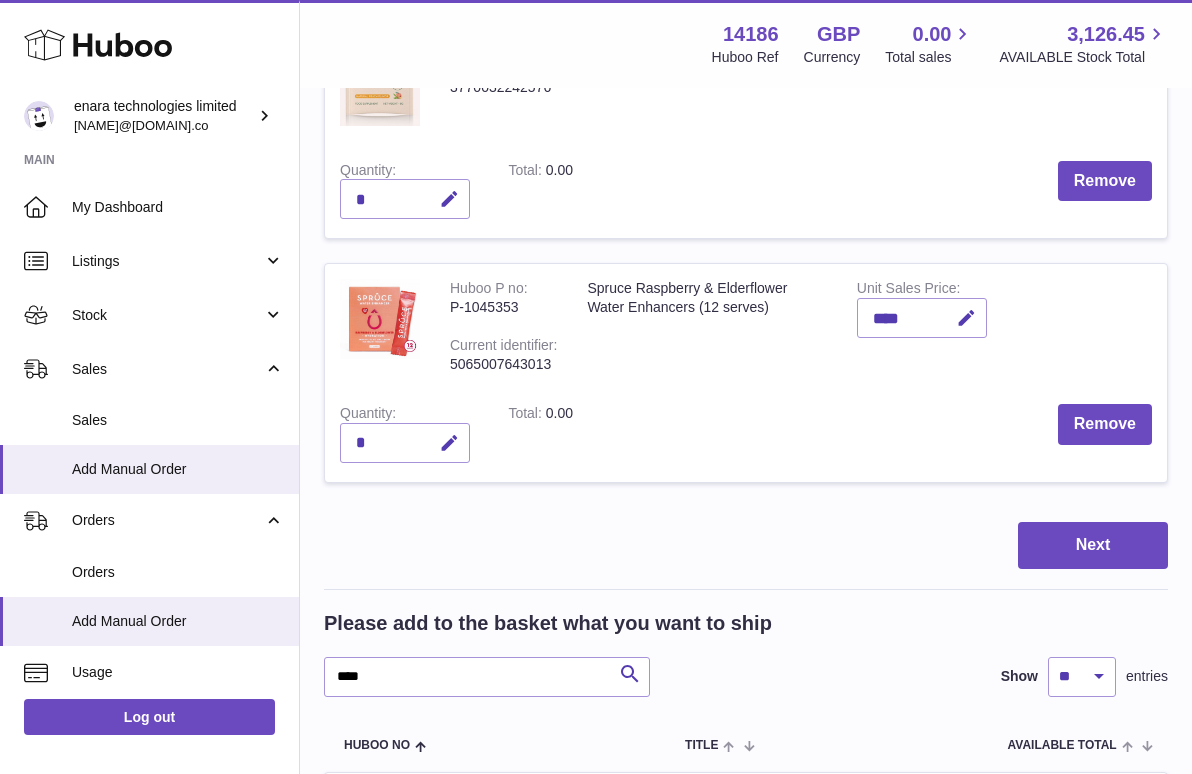 scroll, scrollTop: 380, scrollLeft: 0, axis: vertical 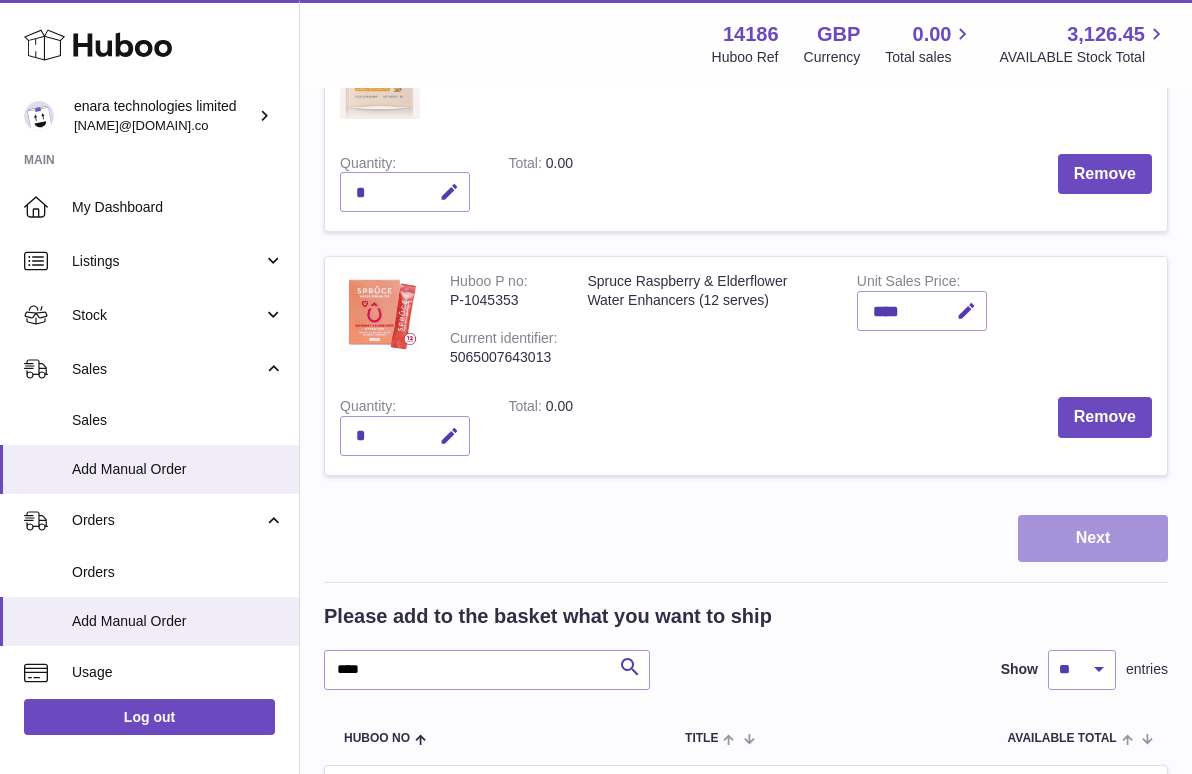 click on "Next" at bounding box center (1093, 538) 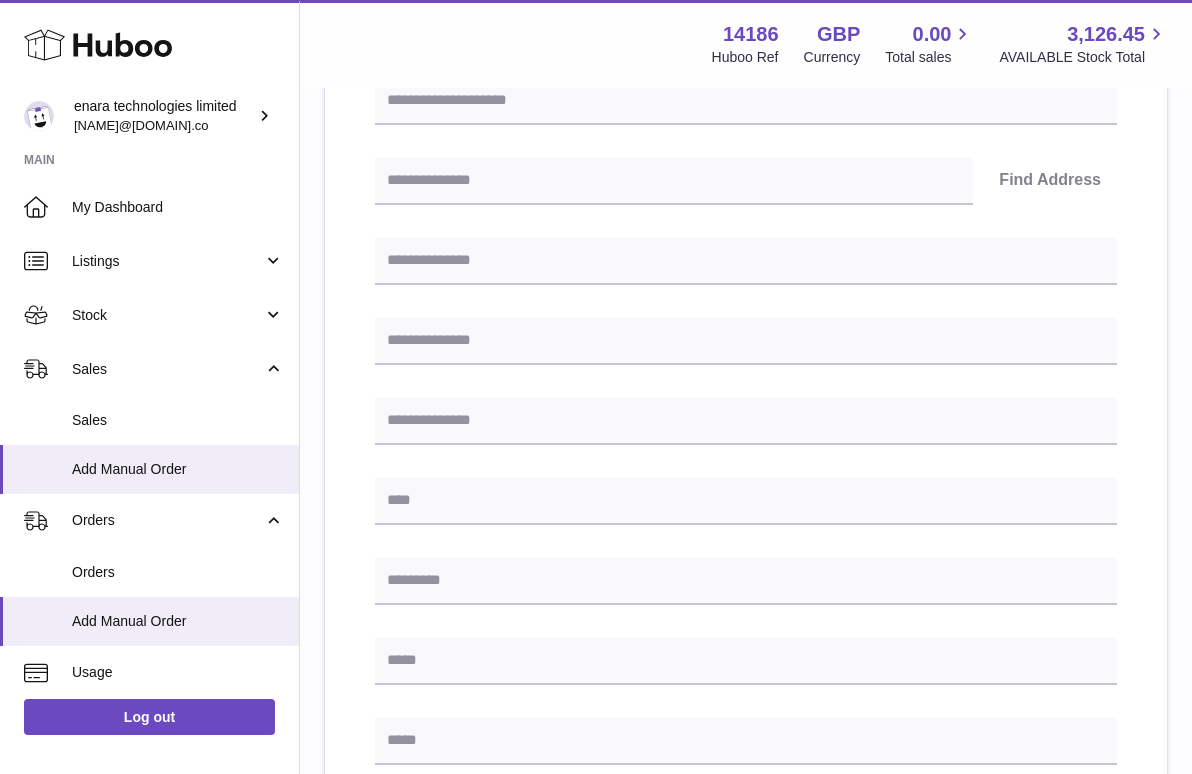 scroll, scrollTop: 0, scrollLeft: 0, axis: both 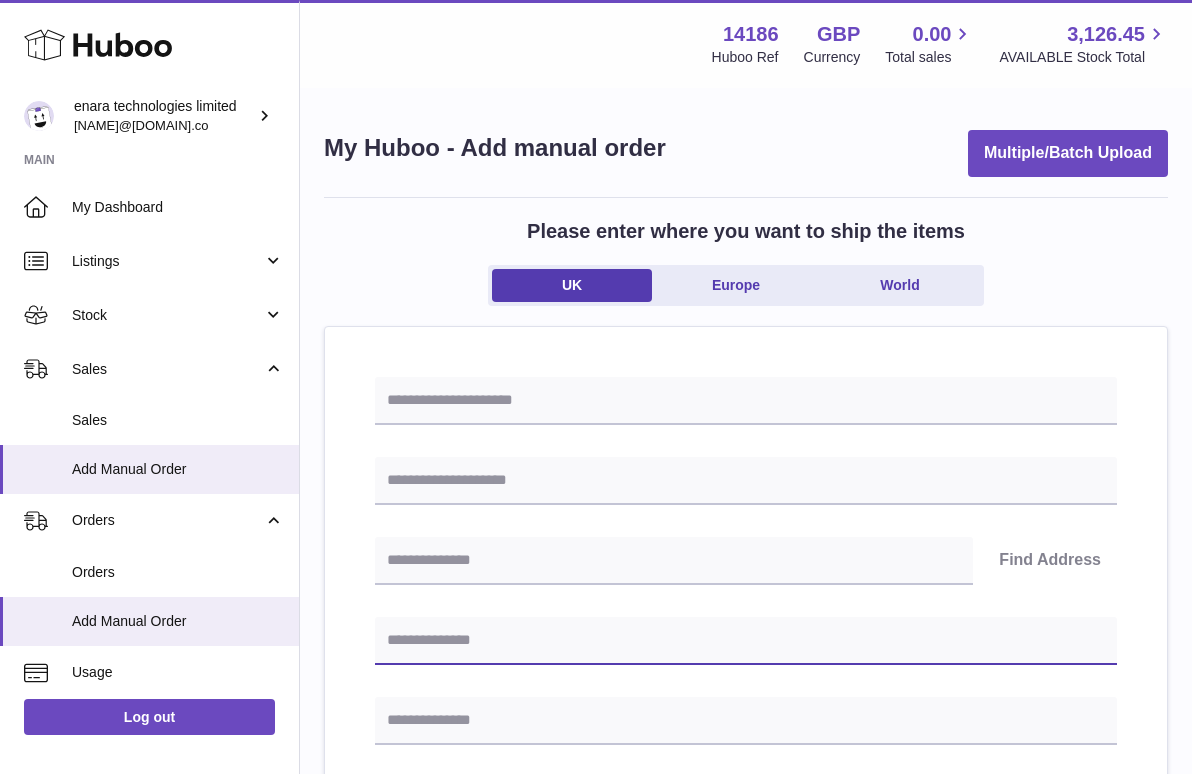 paste on "**********" 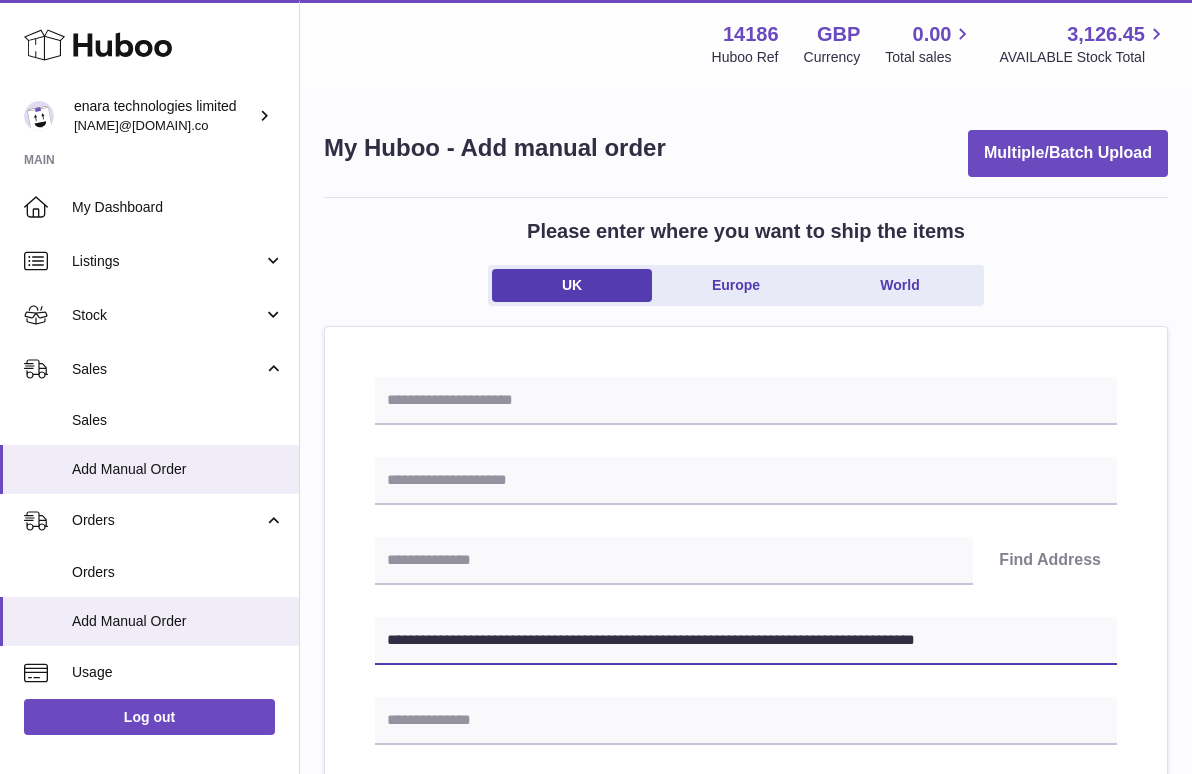 type on "**********" 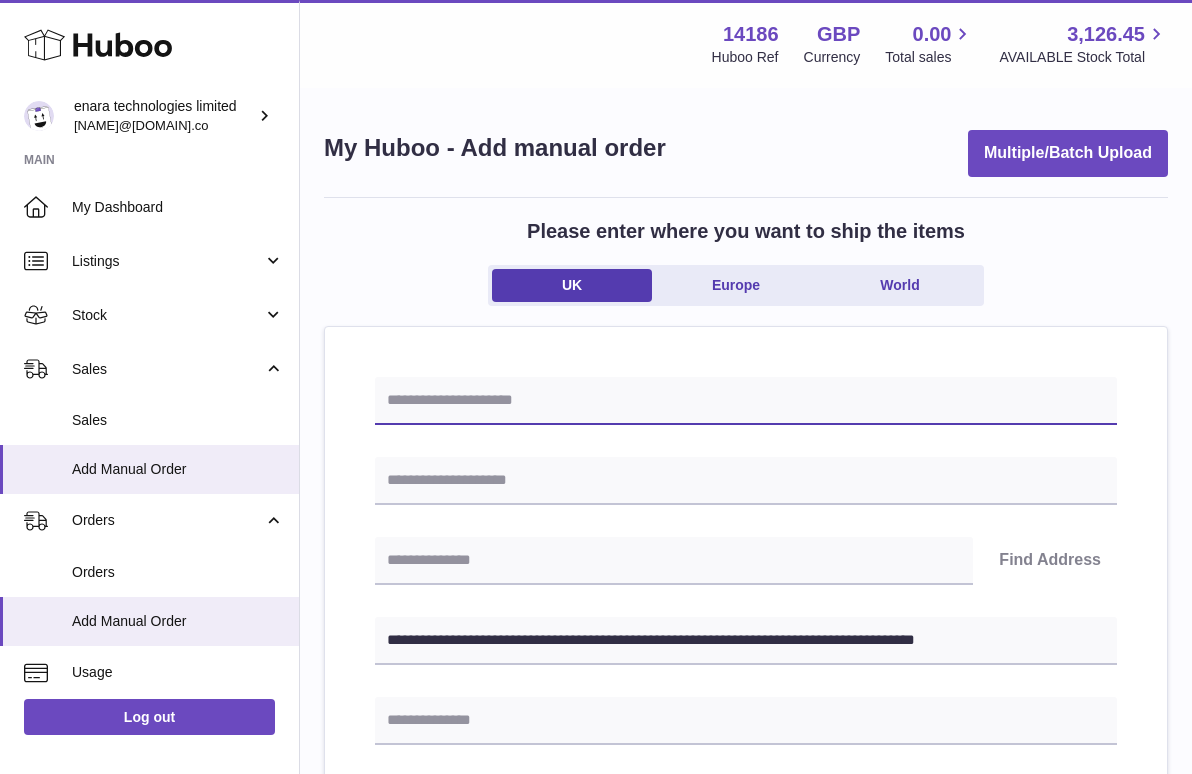 click at bounding box center (746, 401) 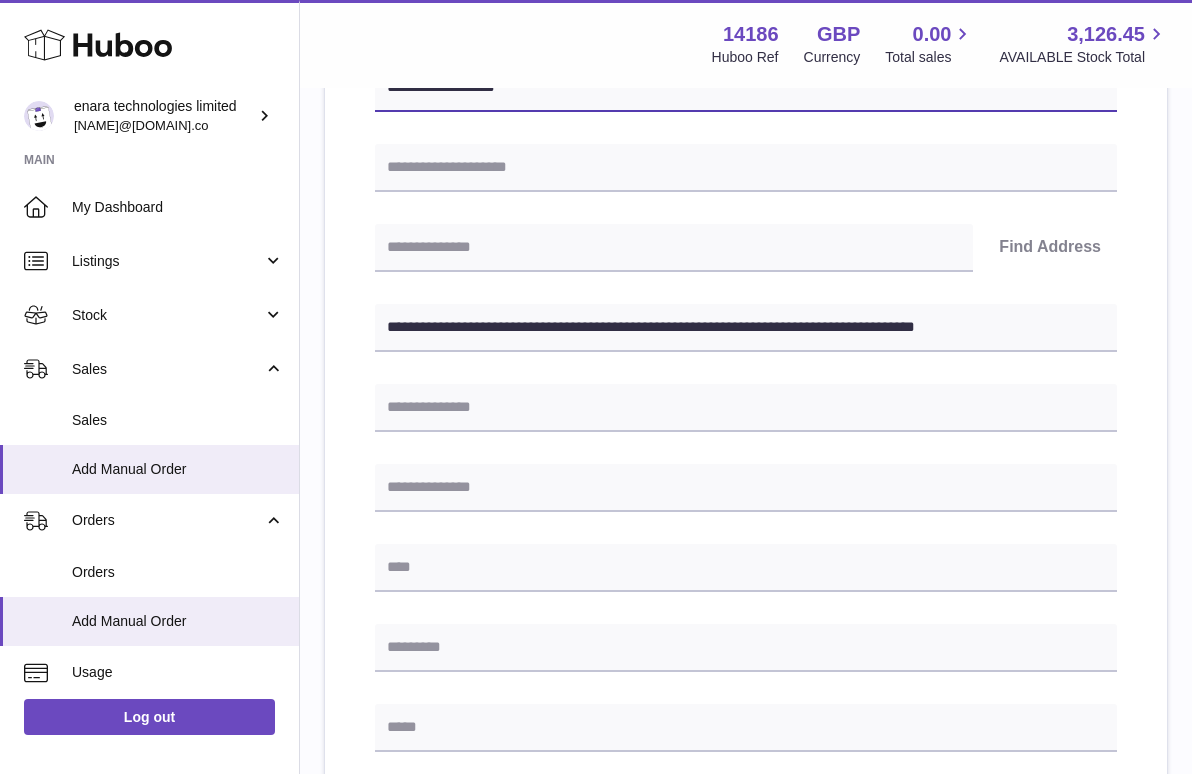 scroll, scrollTop: 311, scrollLeft: 0, axis: vertical 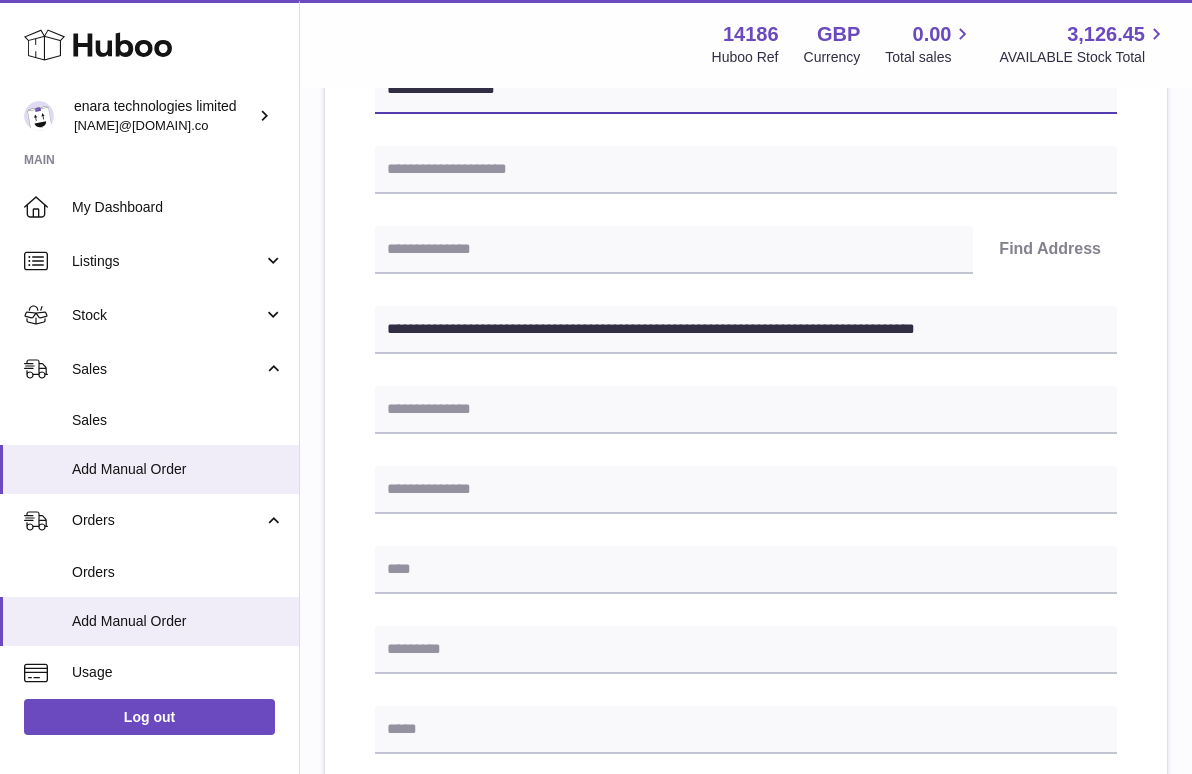 type on "**********" 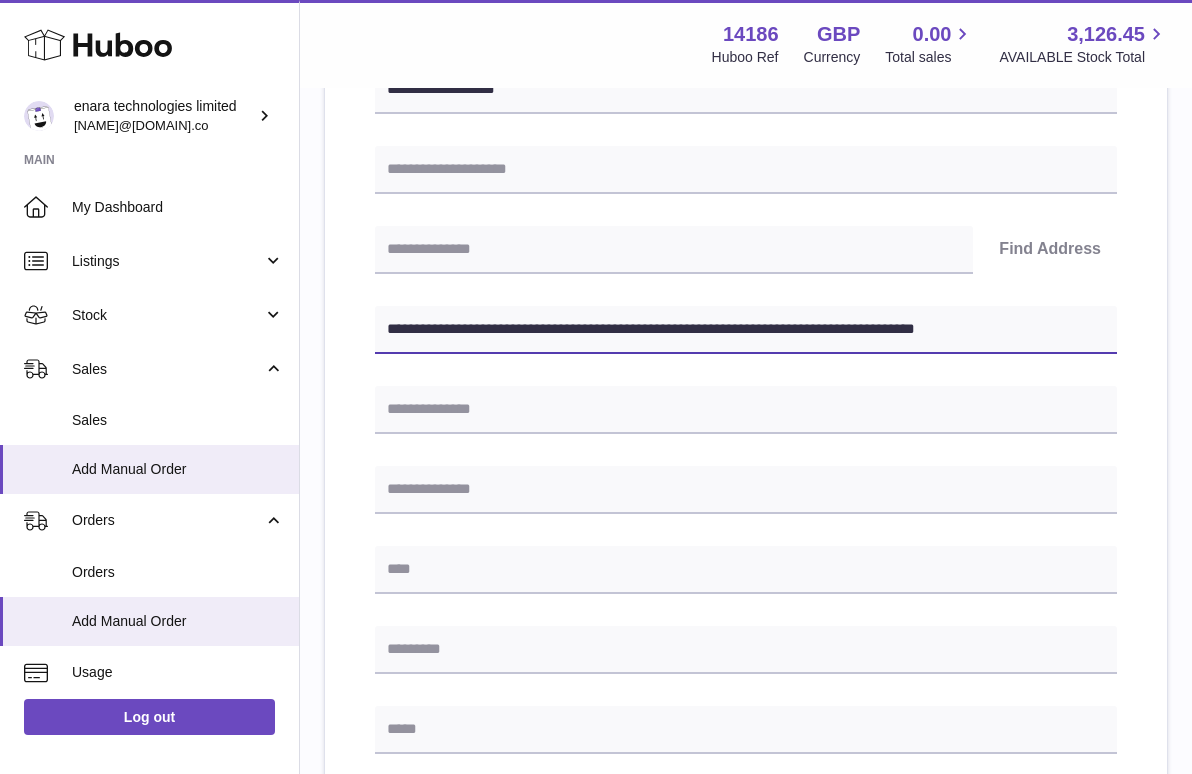 drag, startPoint x: 752, startPoint y: 326, endPoint x: 1257, endPoint y: 411, distance: 512.1035 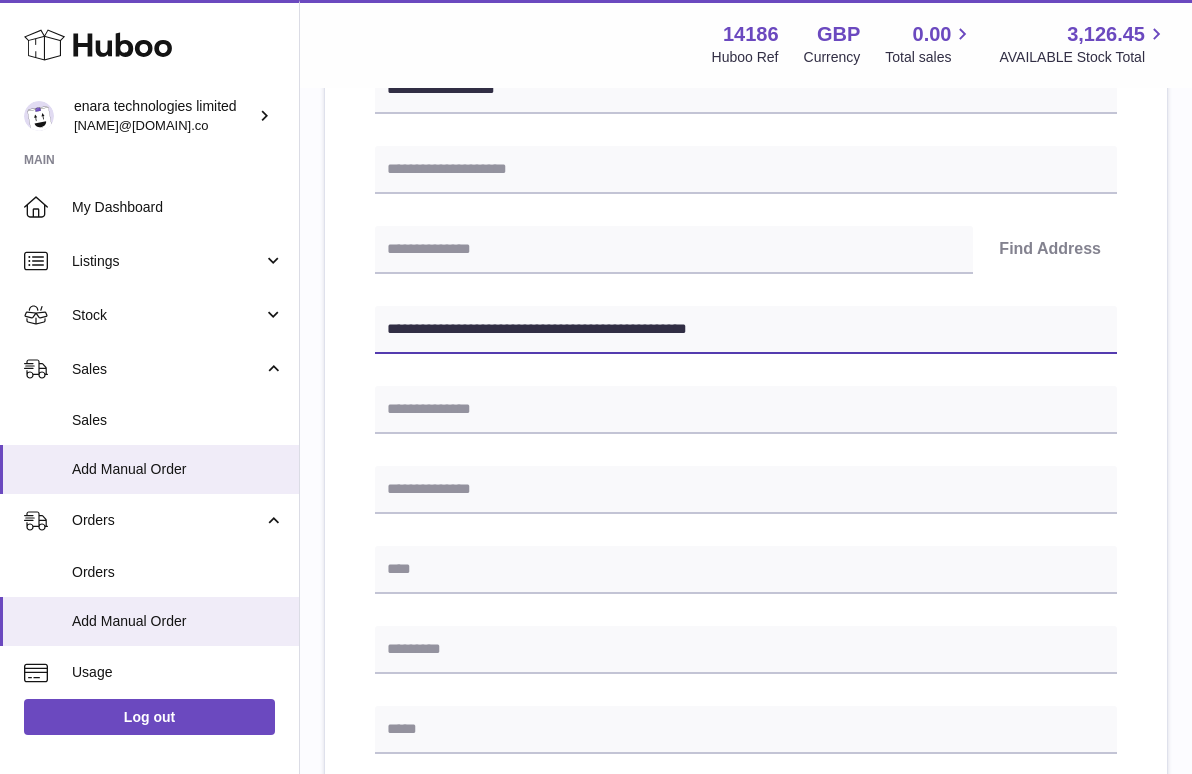 type on "**********" 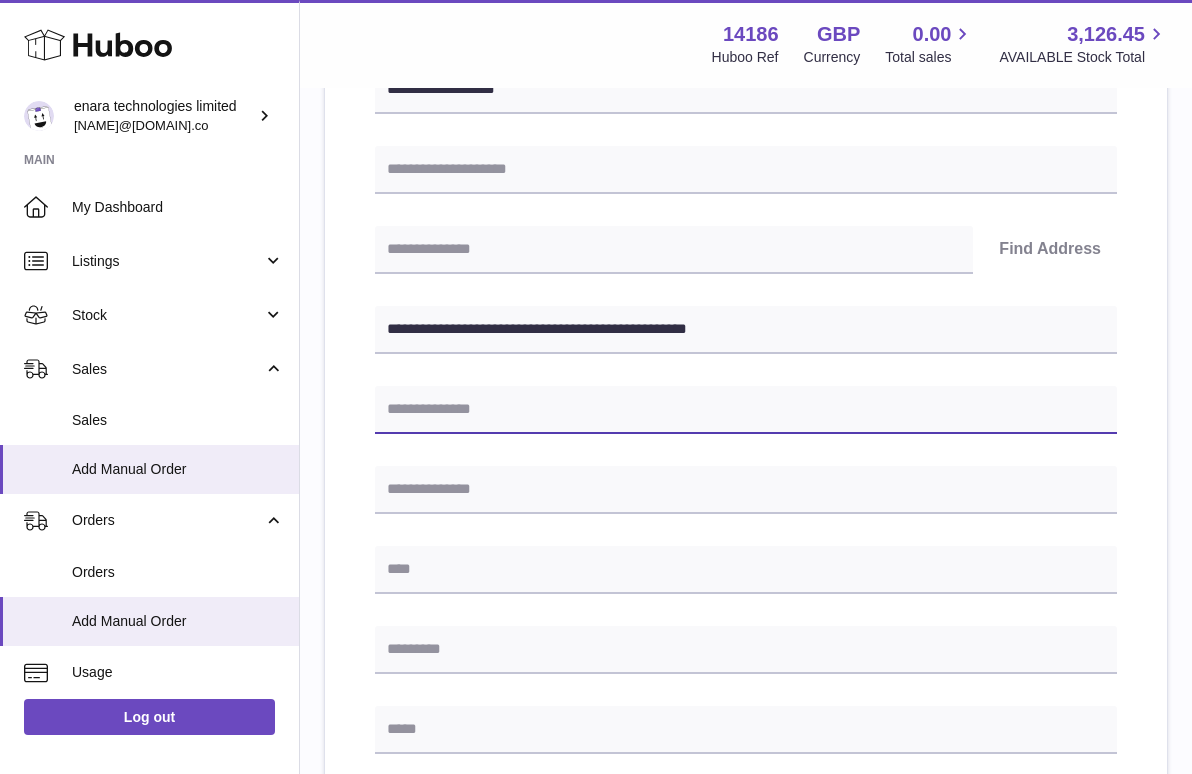 paste on "**********" 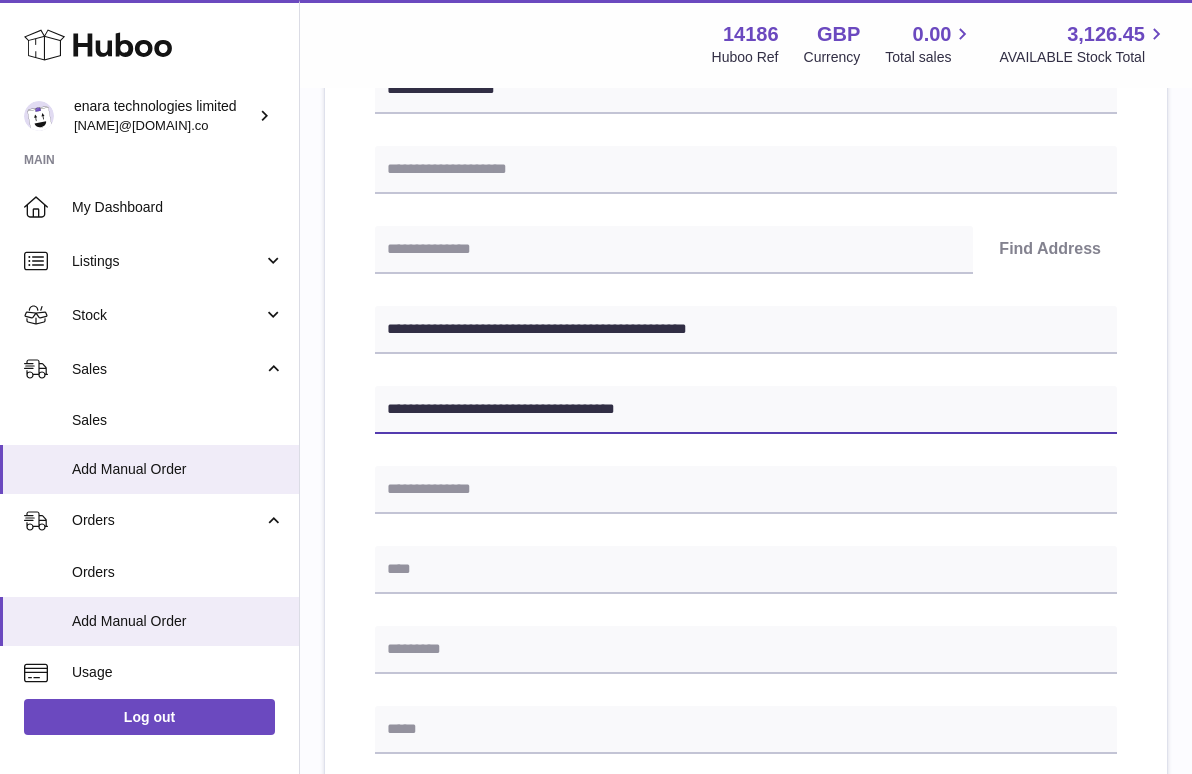 type on "**********" 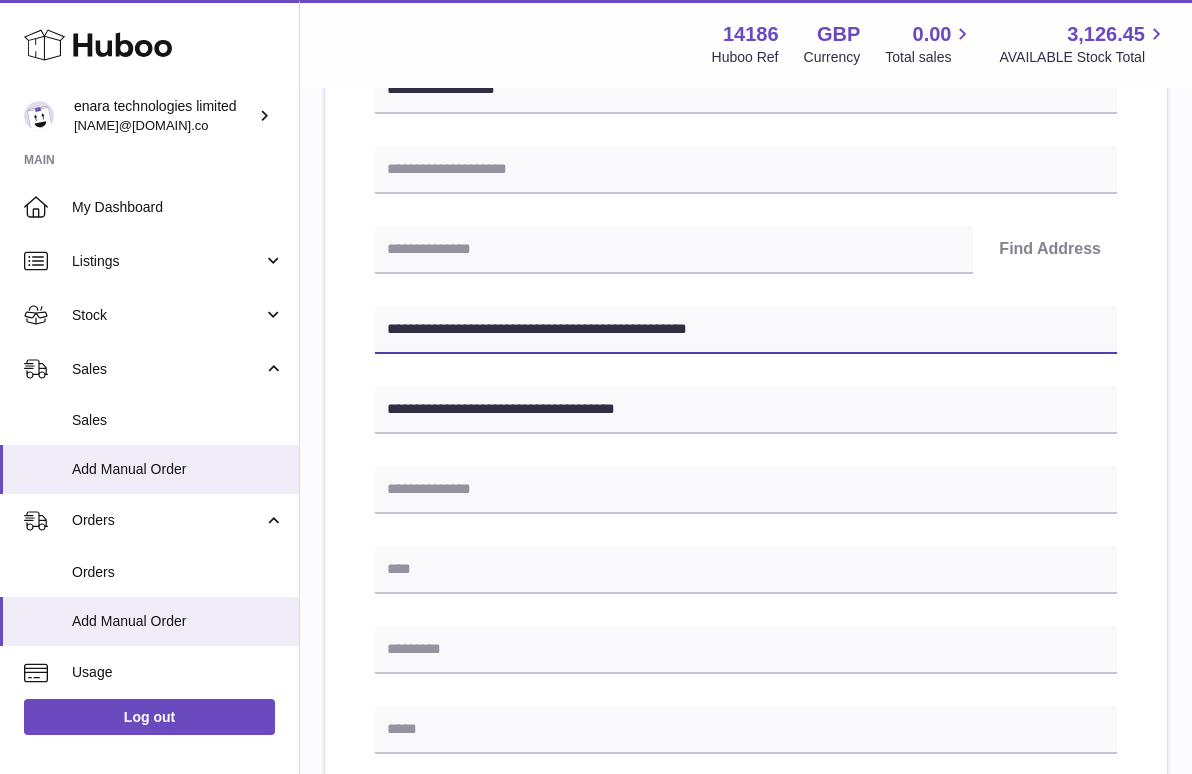drag, startPoint x: 489, startPoint y: 324, endPoint x: 395, endPoint y: 326, distance: 94.02127 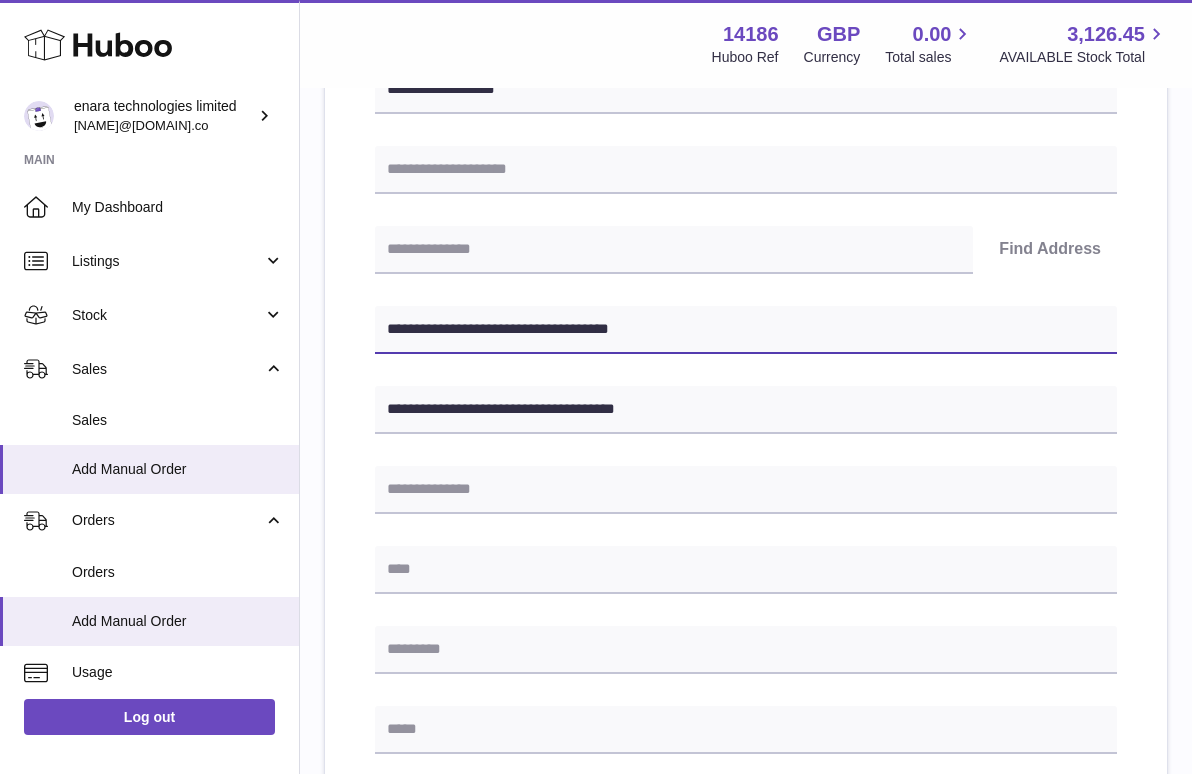 type on "**********" 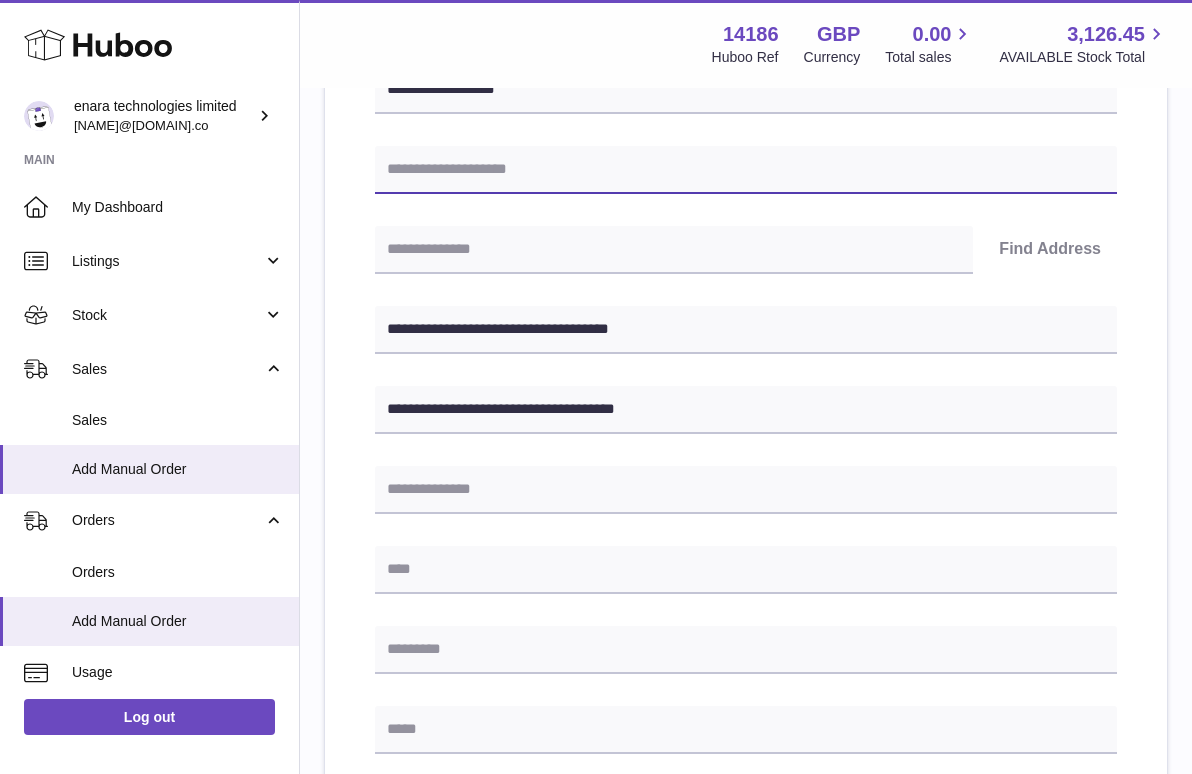 paste on "**********" 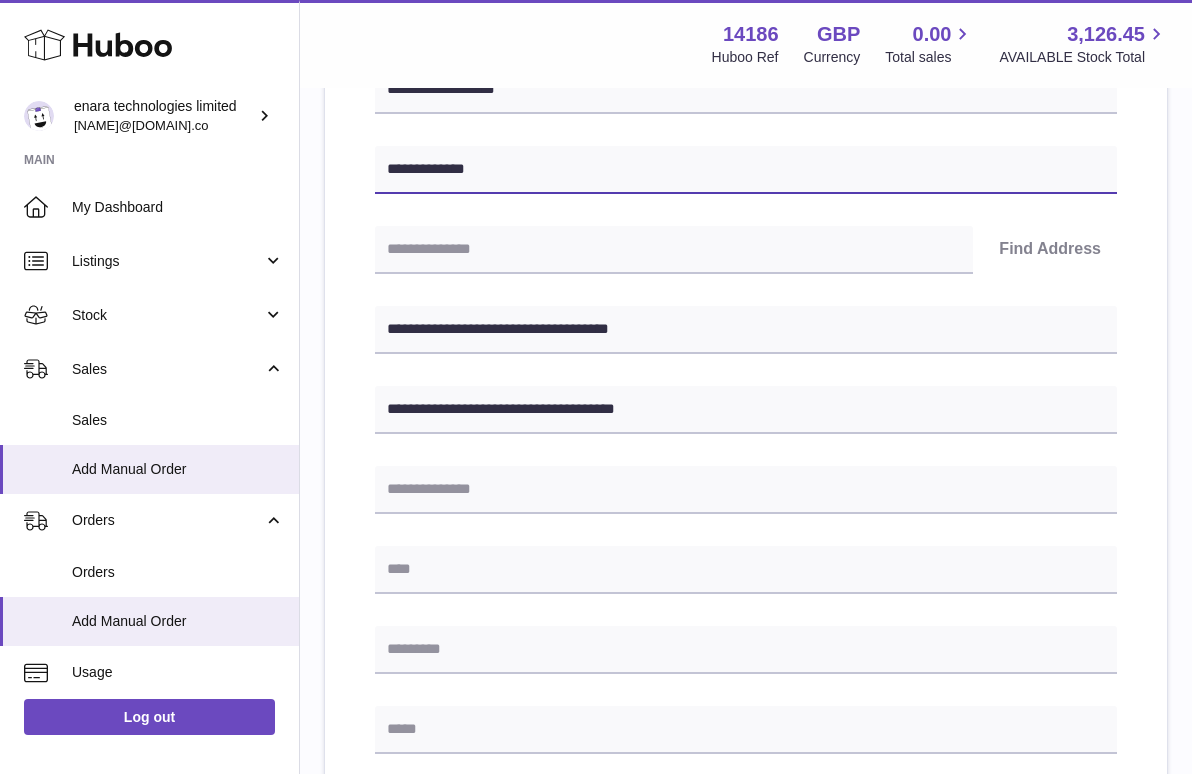 type on "**********" 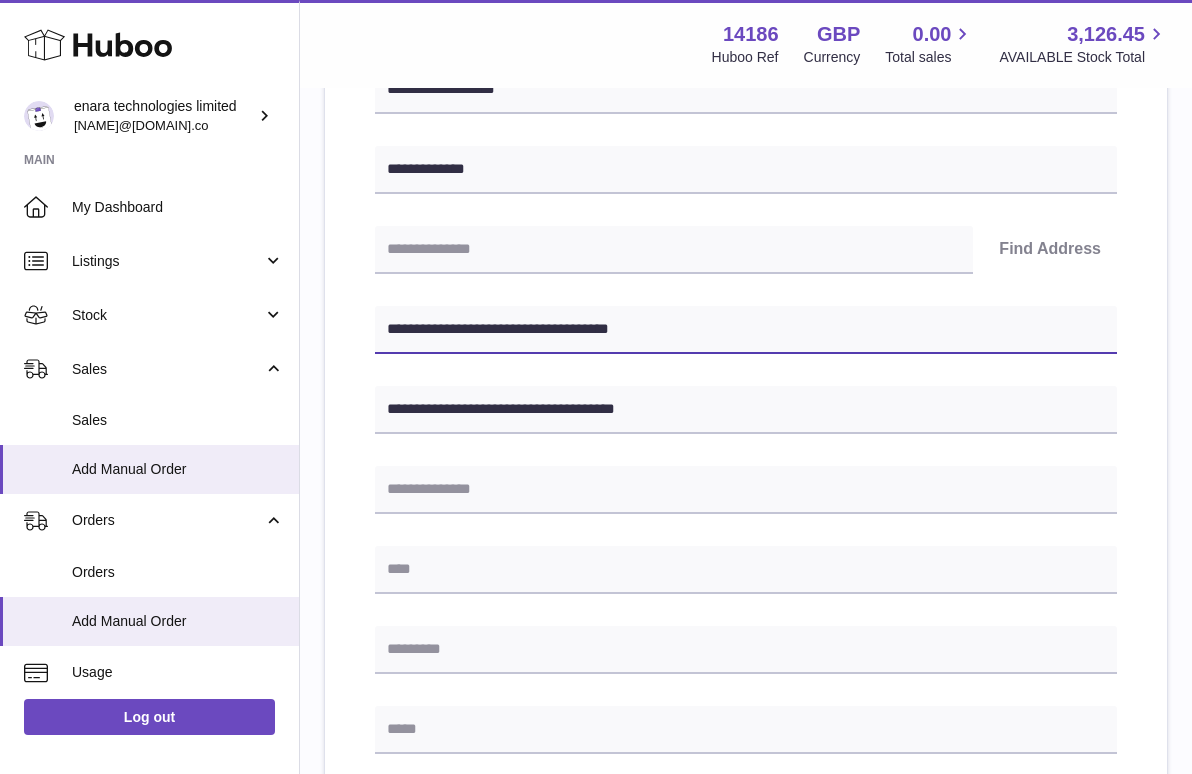drag, startPoint x: 515, startPoint y: 329, endPoint x: 396, endPoint y: 334, distance: 119.104996 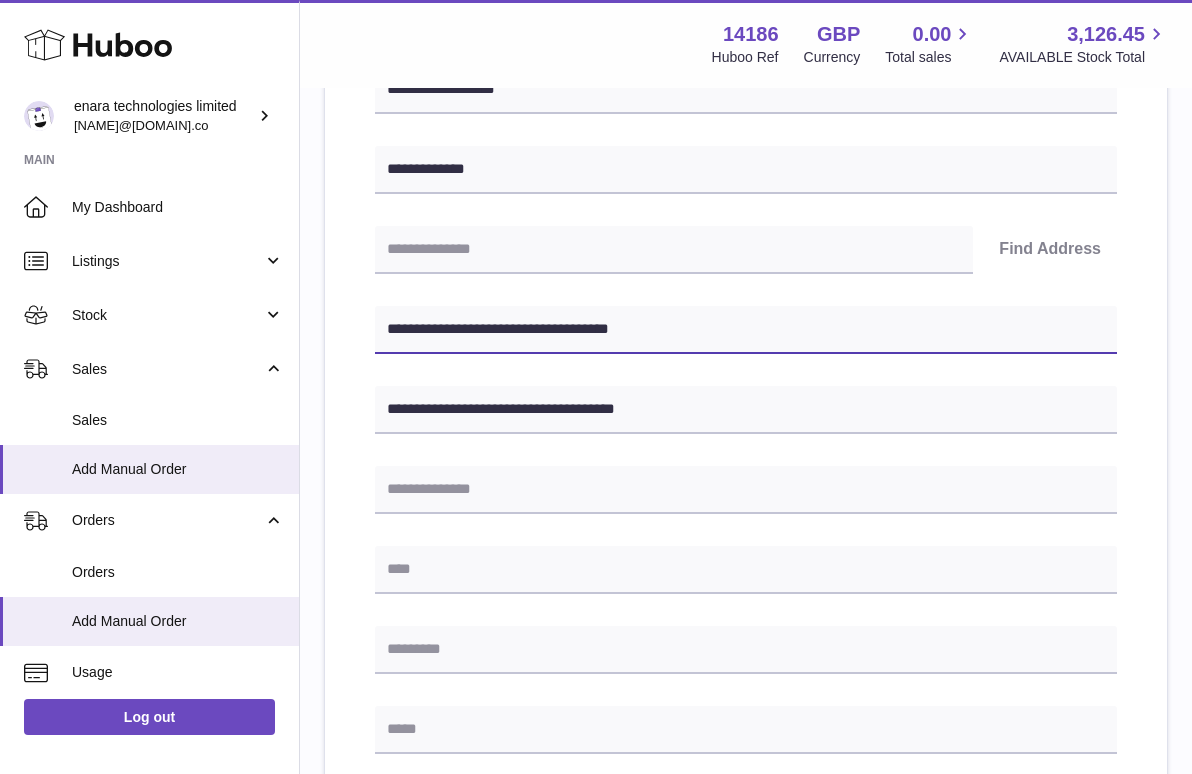 click on "**********" at bounding box center [746, 330] 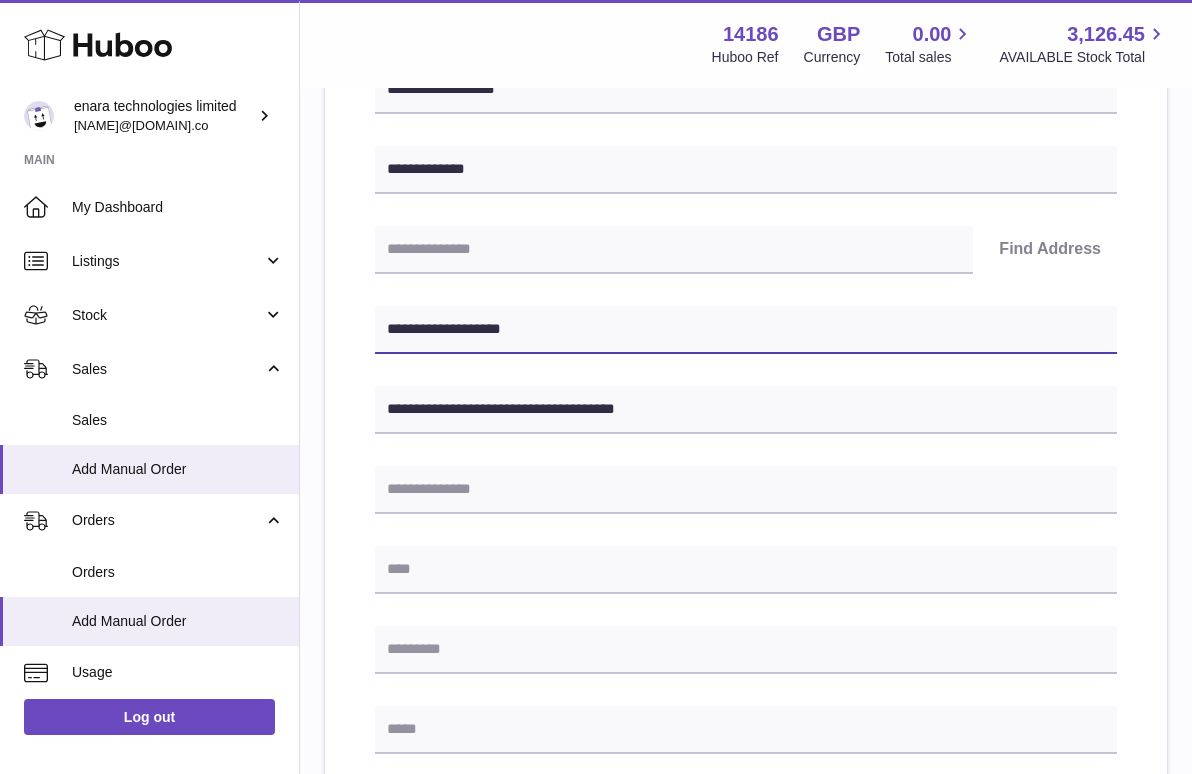 type on "**********" 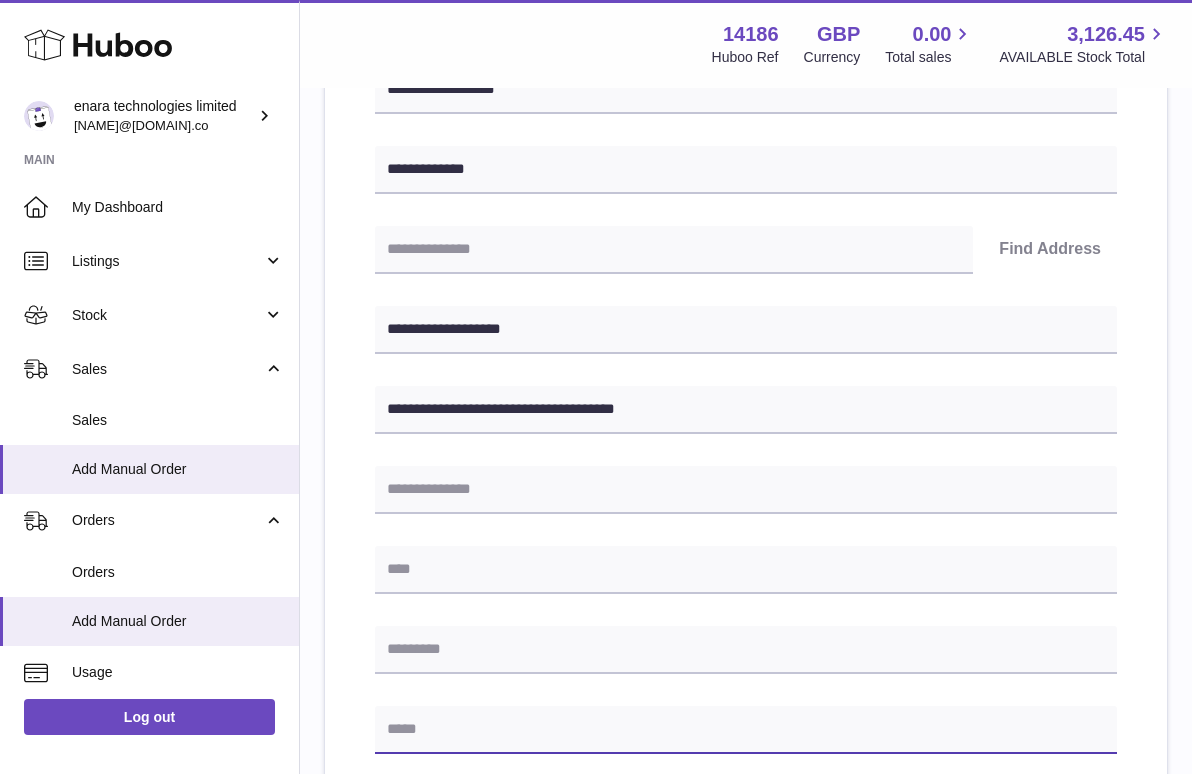 paste on "**********" 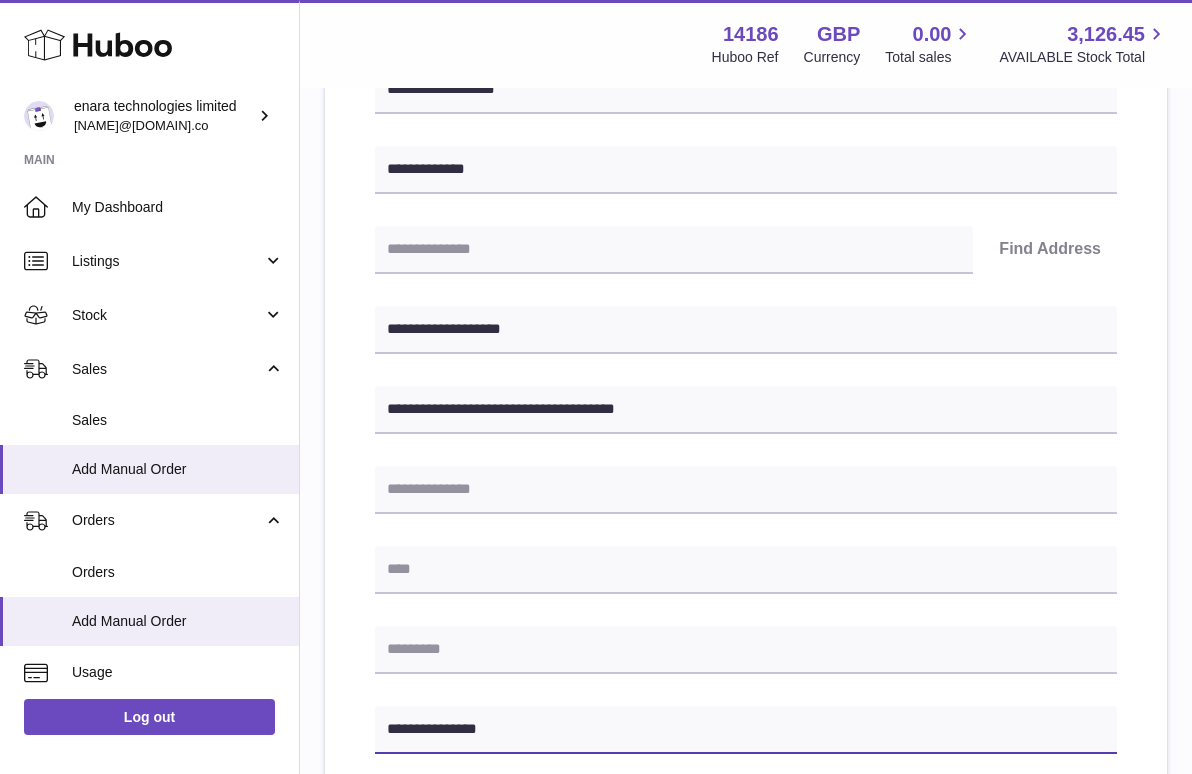 type on "**********" 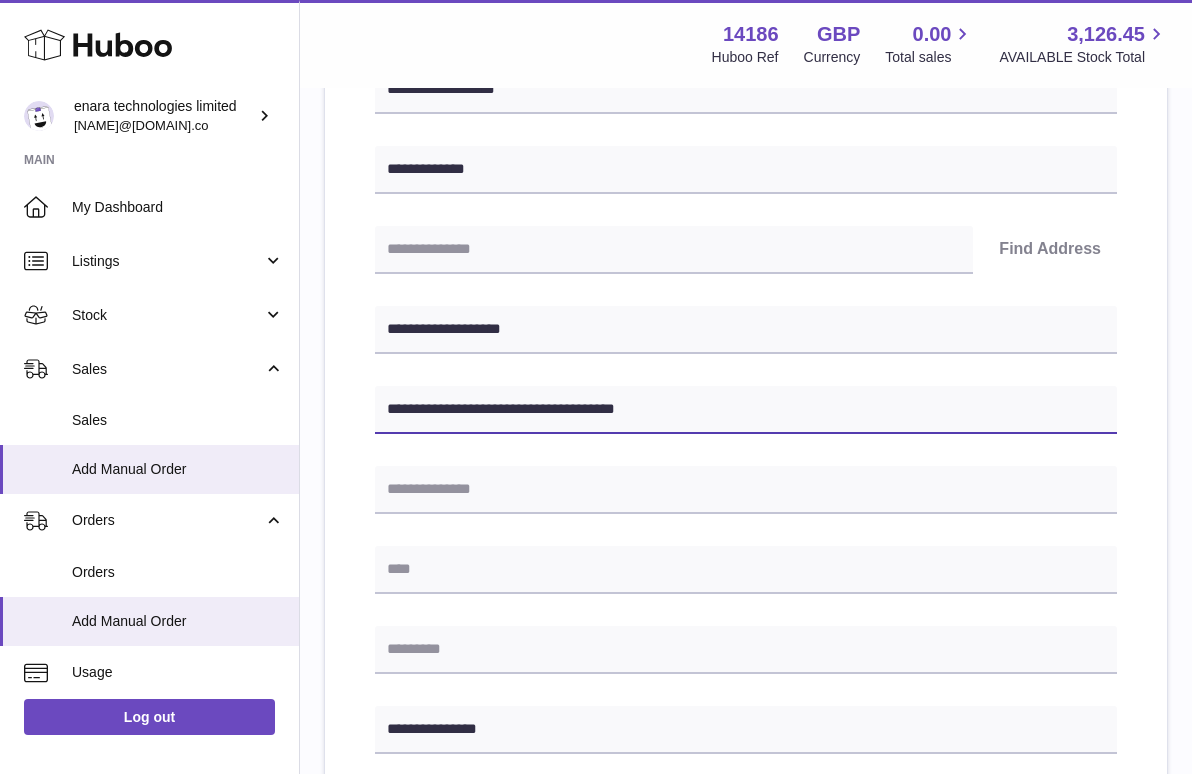 drag, startPoint x: 541, startPoint y: 410, endPoint x: 480, endPoint y: 410, distance: 61 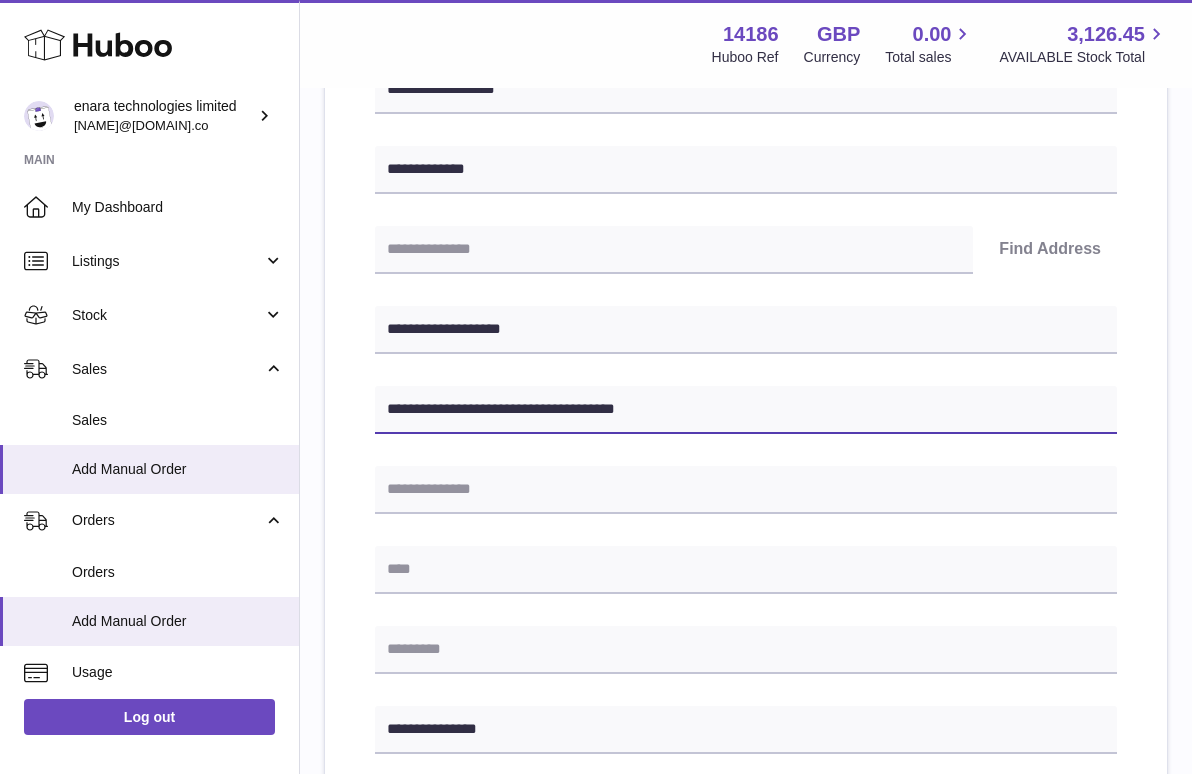 click on "**********" at bounding box center [746, 410] 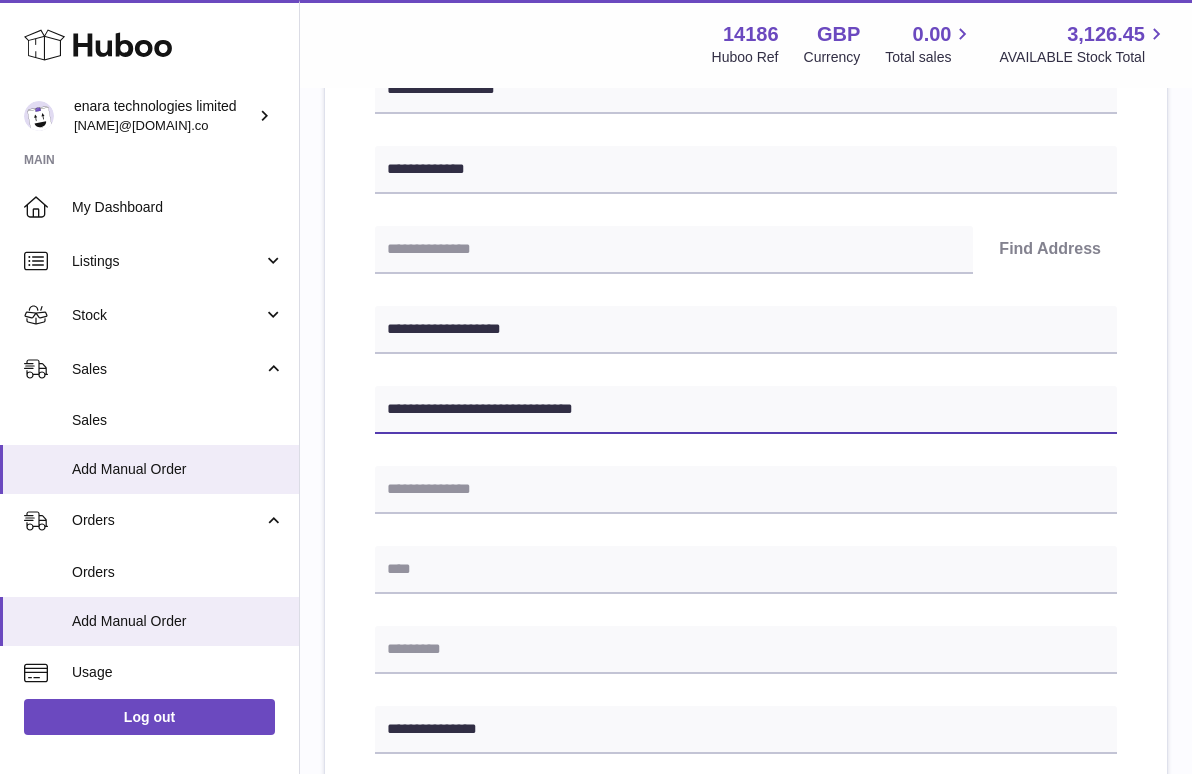 type on "**********" 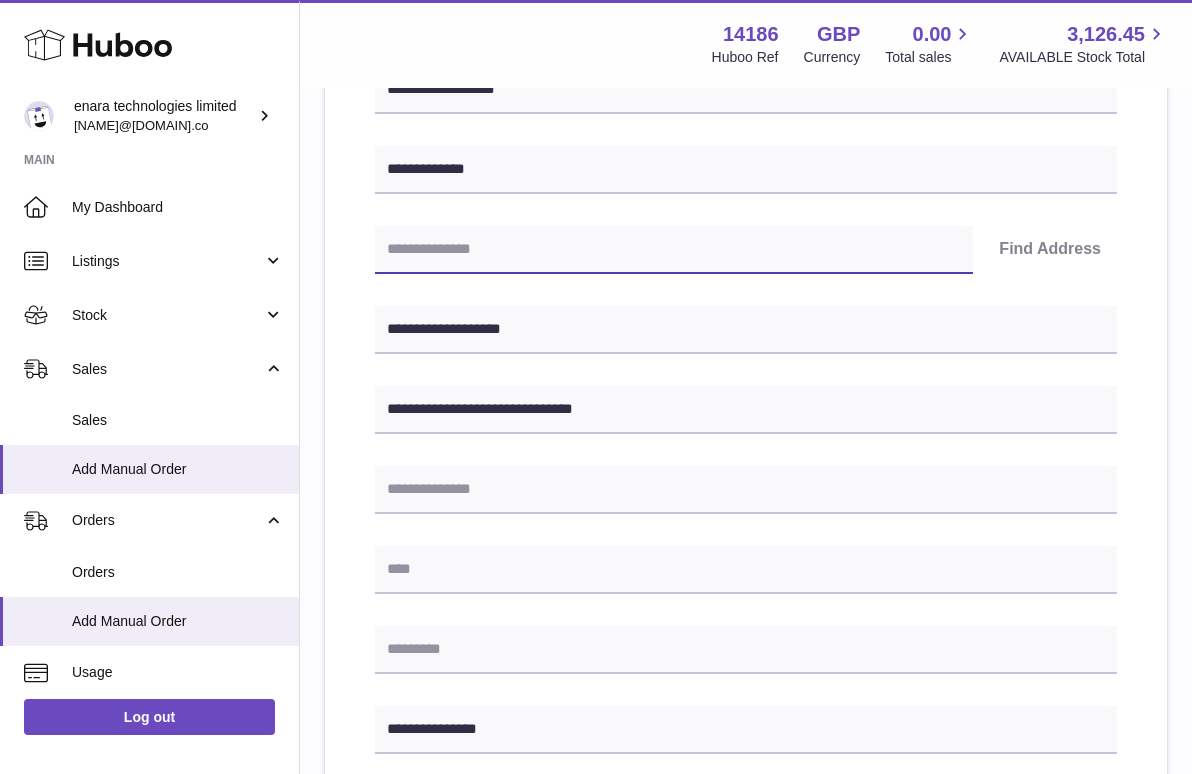 paste on "*******" 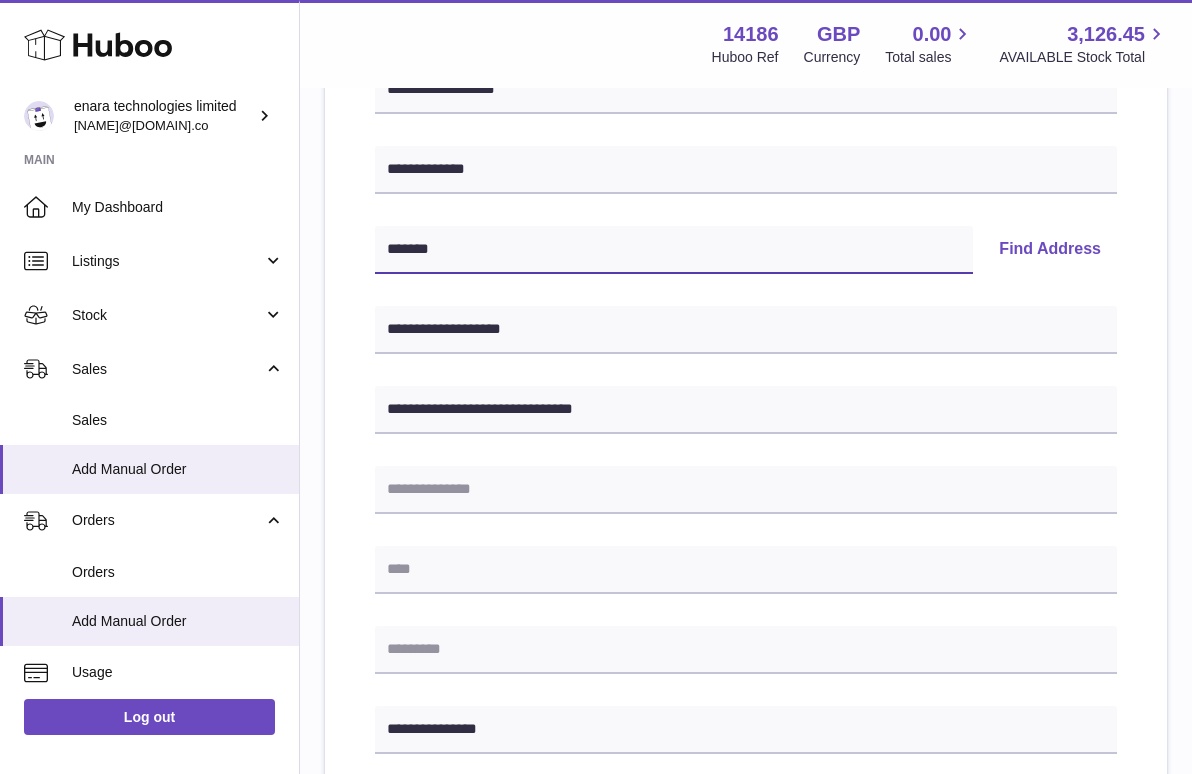 type on "*******" 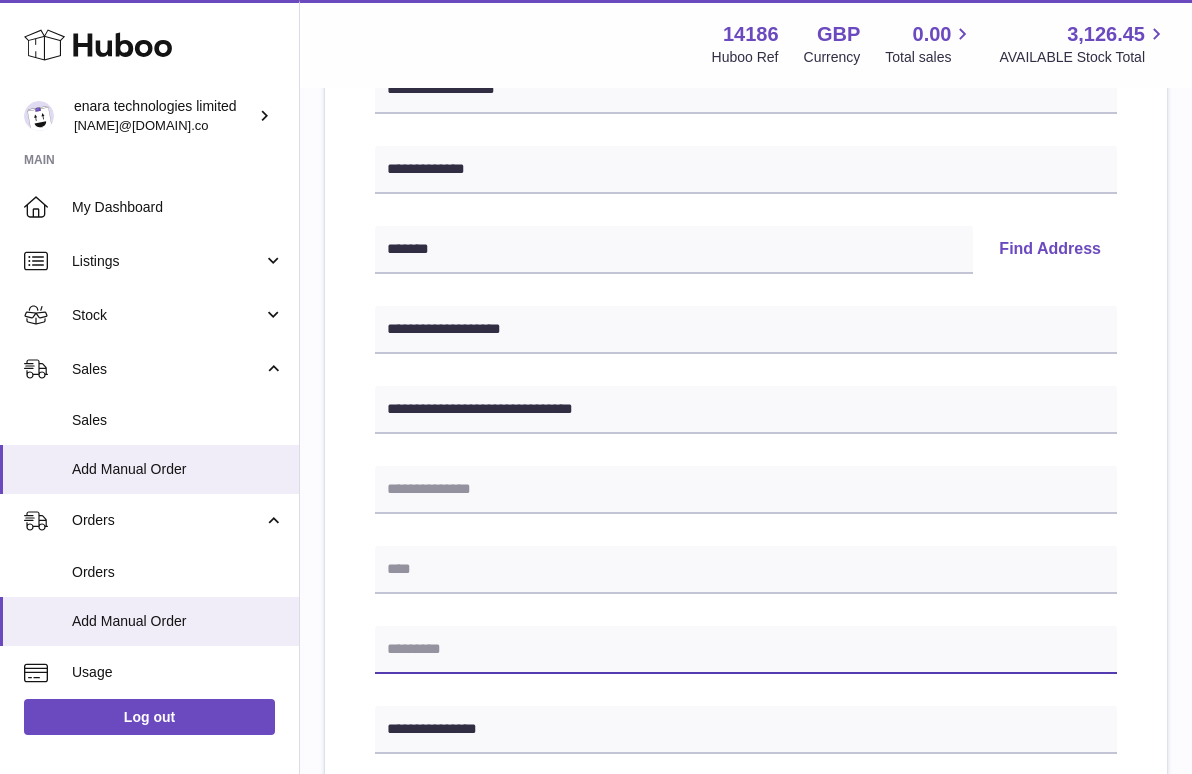 type on "*" 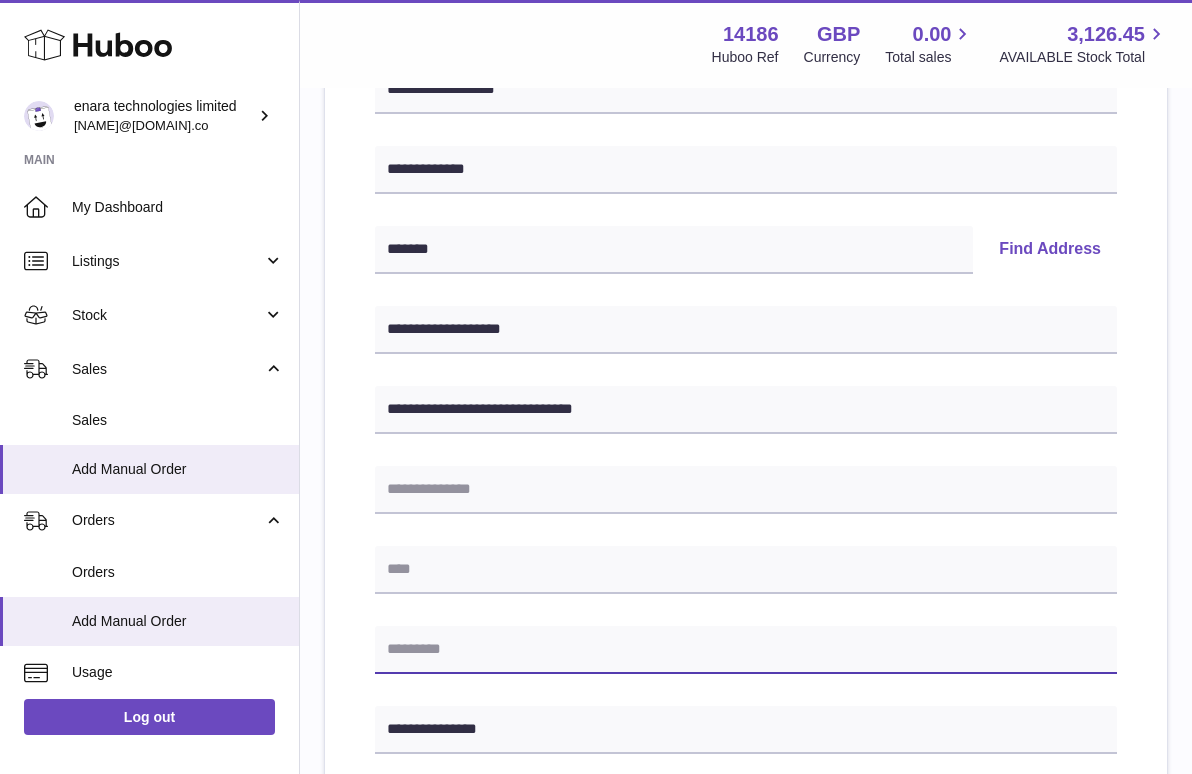 paste on "*******" 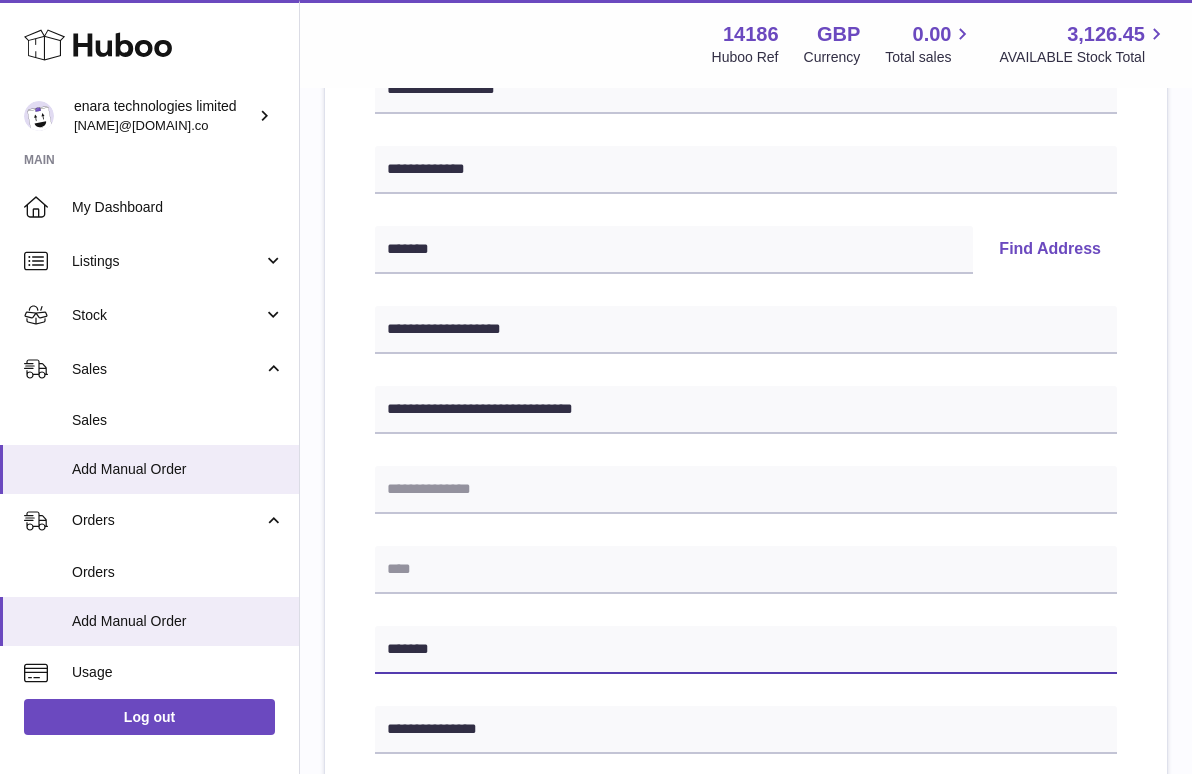type on "*******" 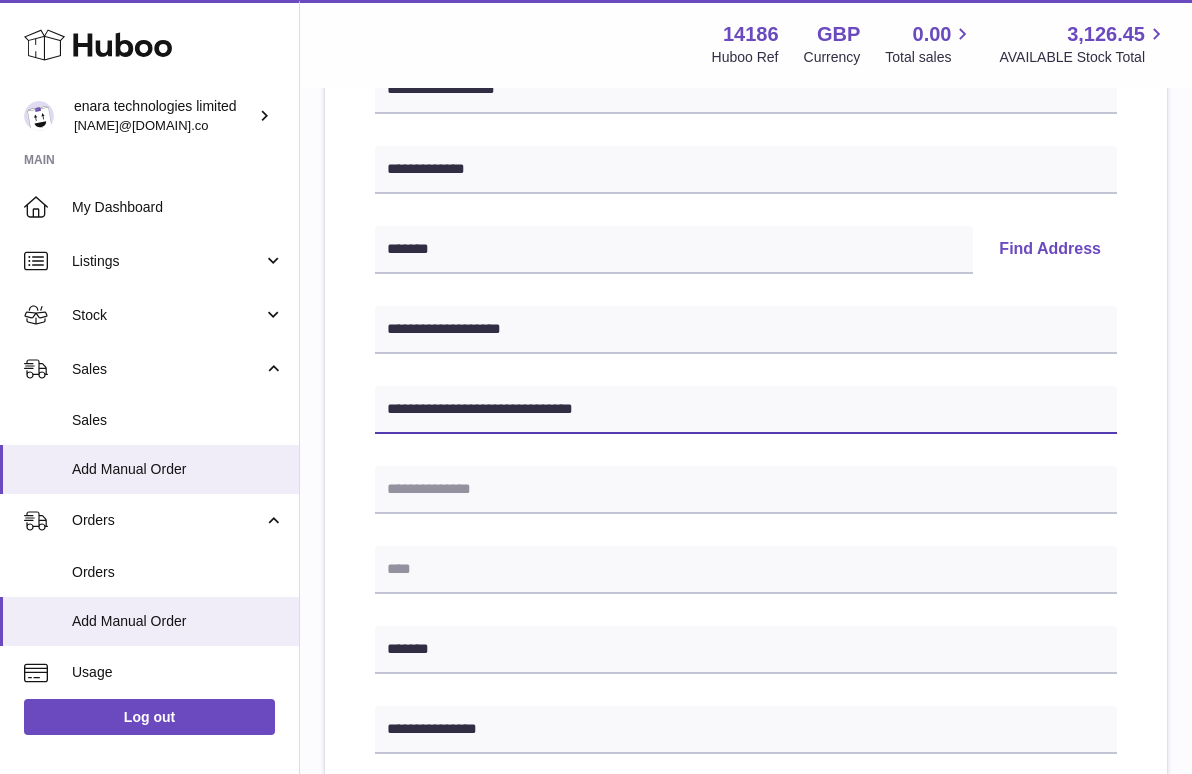 drag, startPoint x: 491, startPoint y: 405, endPoint x: 713, endPoint y: 413, distance: 222.1441 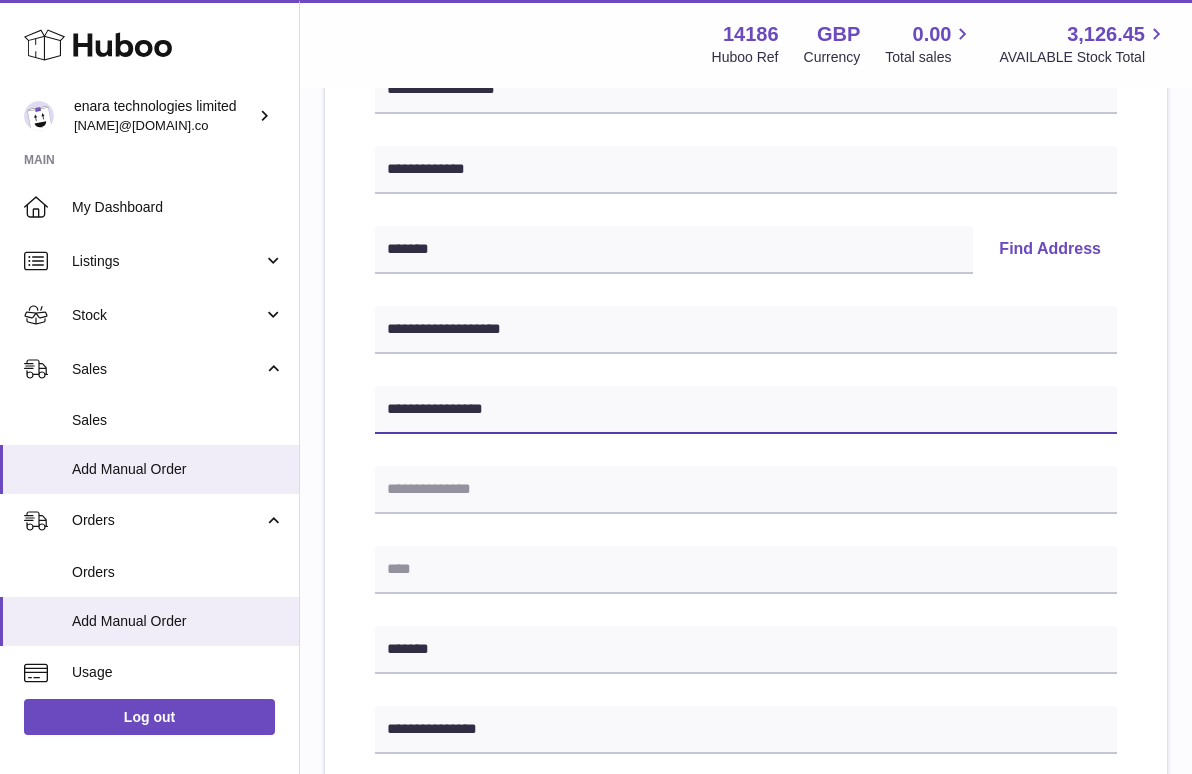 type on "**********" 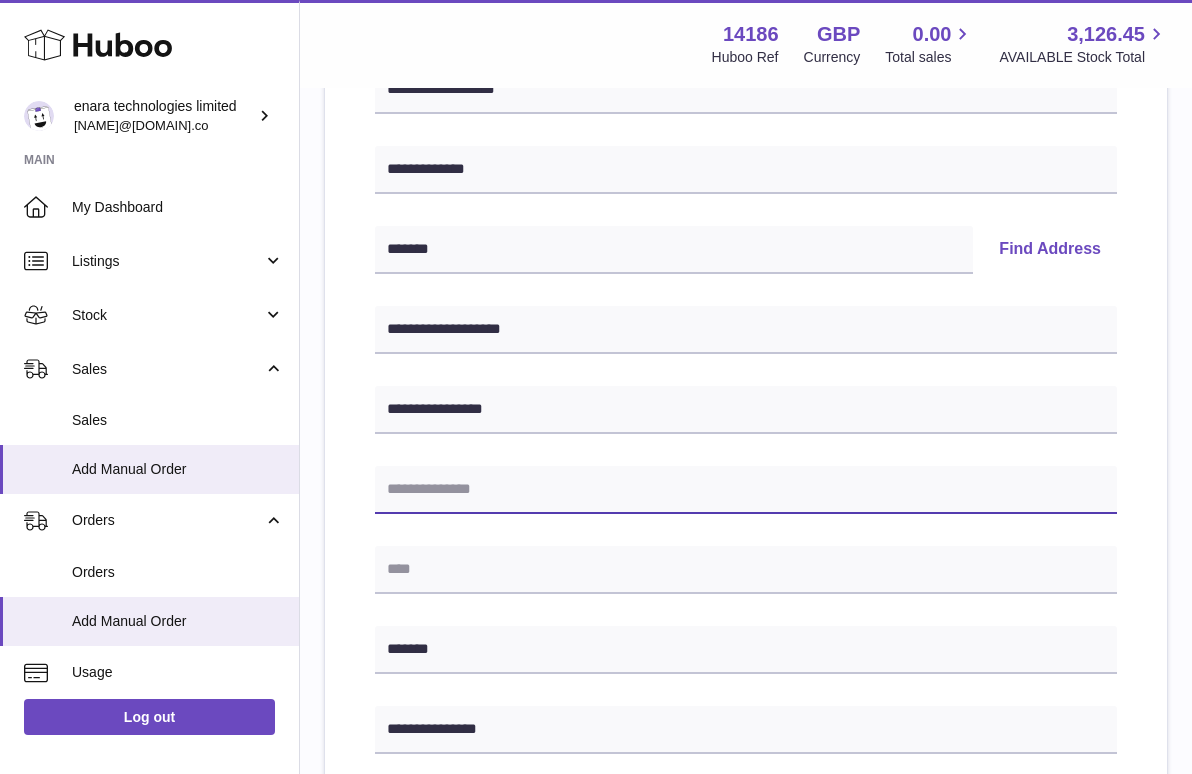 paste on "**********" 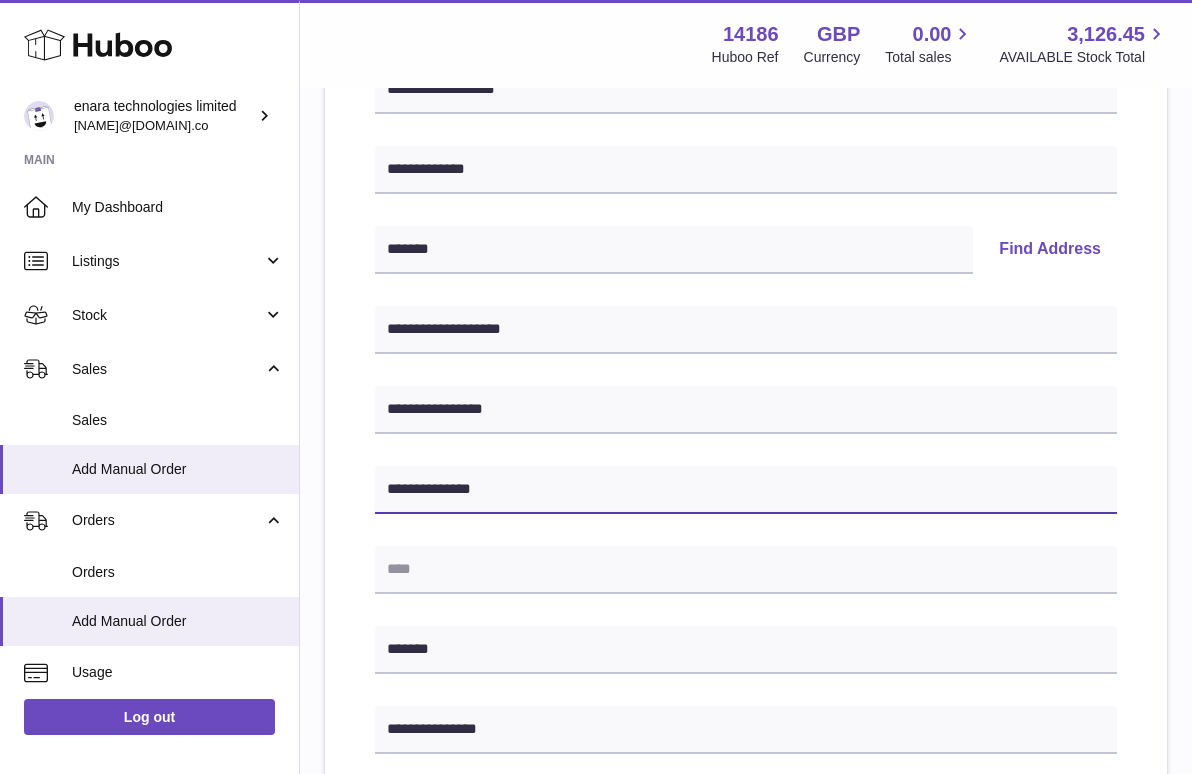 type on "**********" 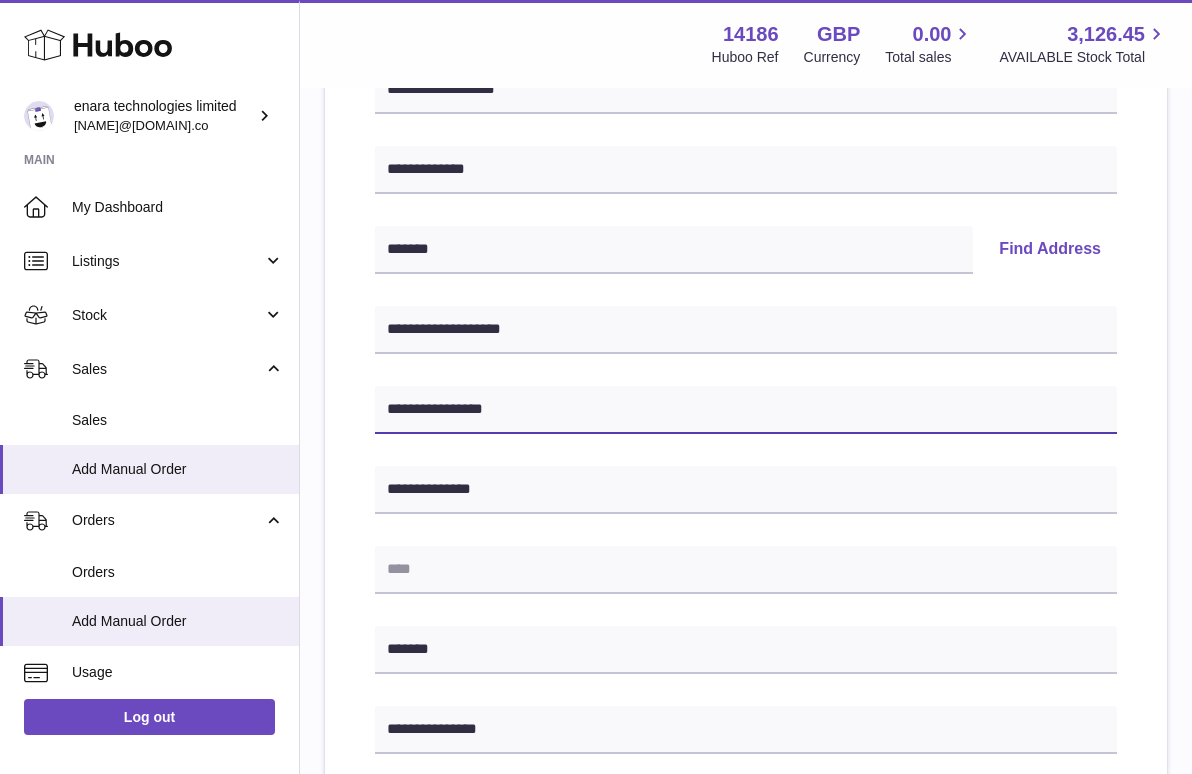 drag, startPoint x: 494, startPoint y: 411, endPoint x: 321, endPoint y: 401, distance: 173.28877 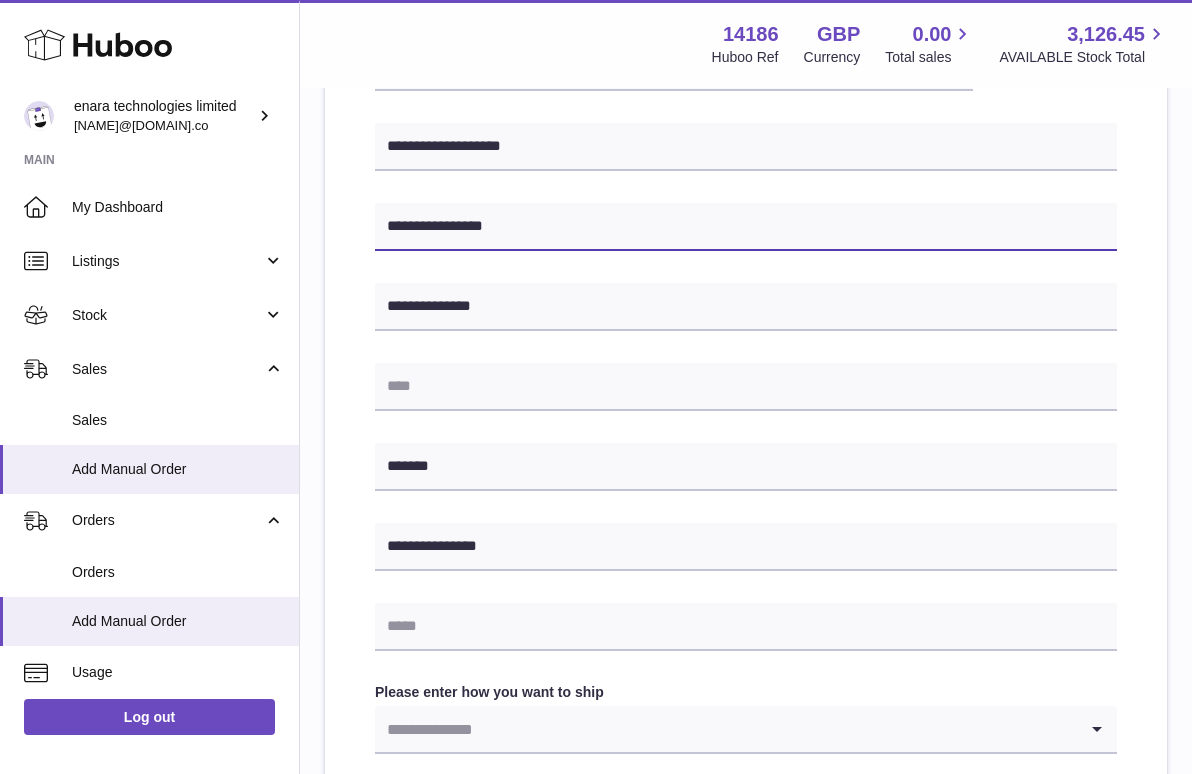 scroll, scrollTop: 499, scrollLeft: 0, axis: vertical 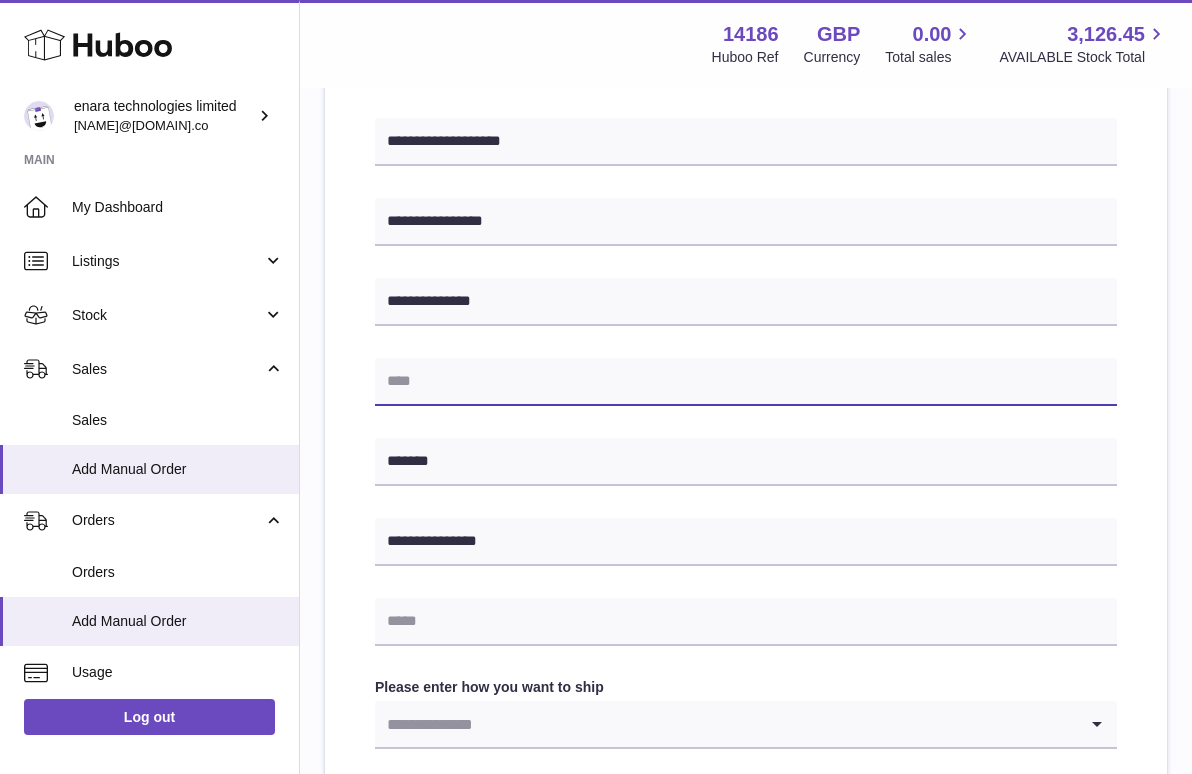click at bounding box center (746, 382) 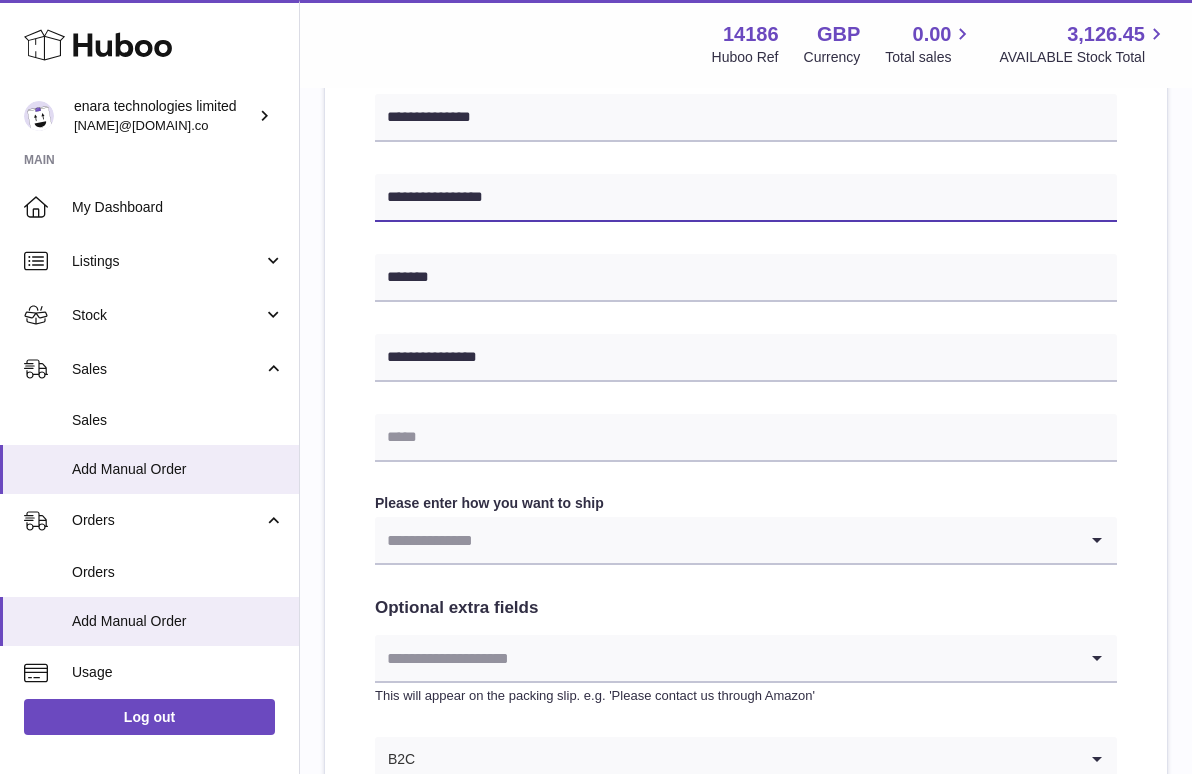 scroll, scrollTop: 686, scrollLeft: 0, axis: vertical 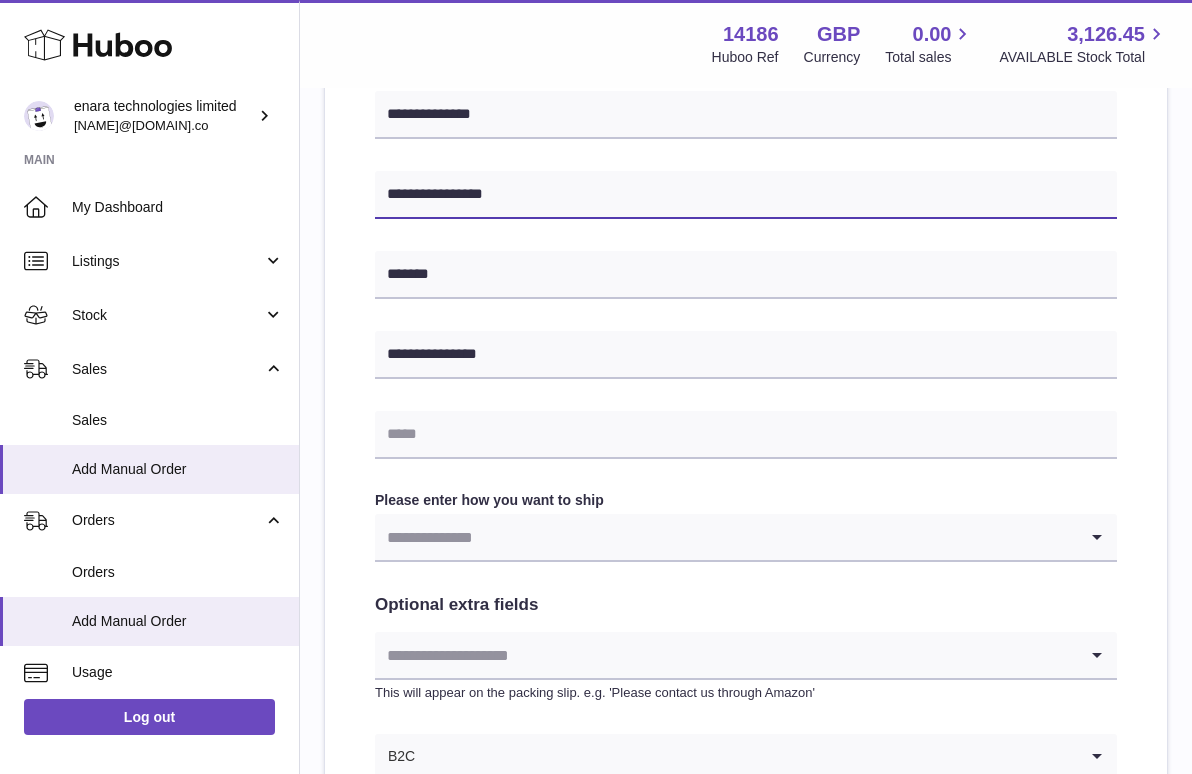 type on "**********" 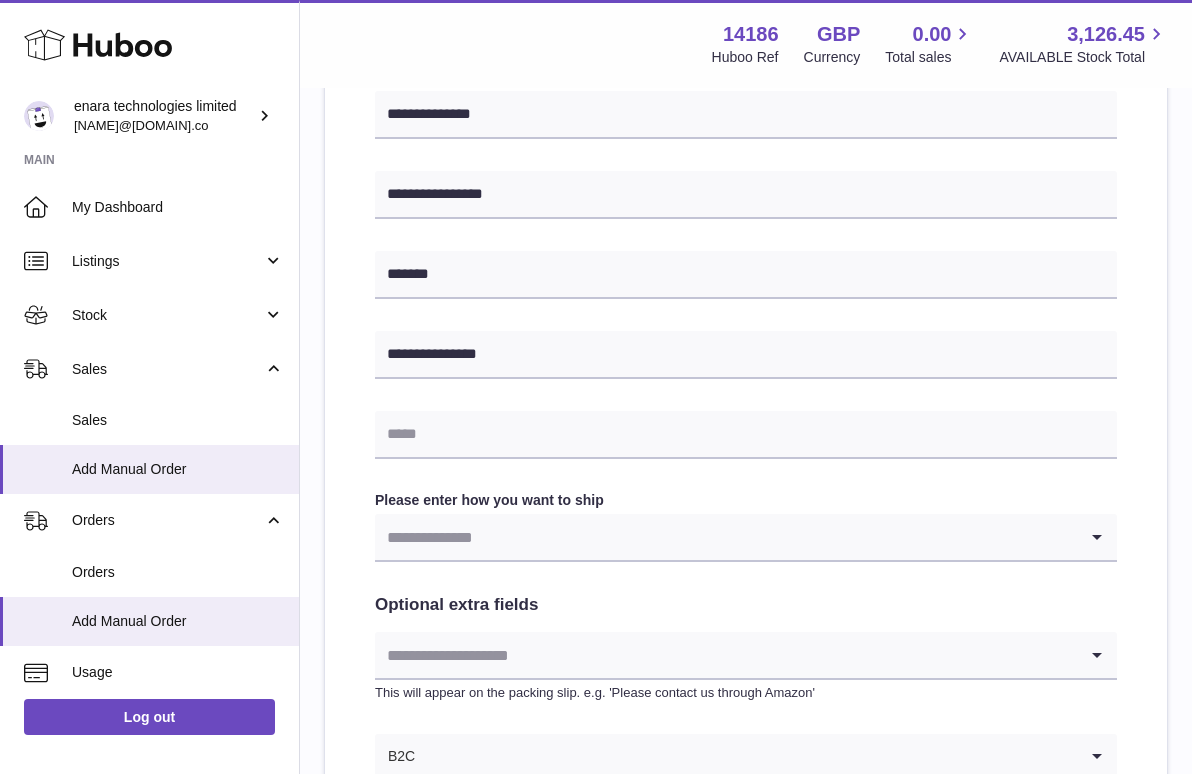 click at bounding box center [726, 537] 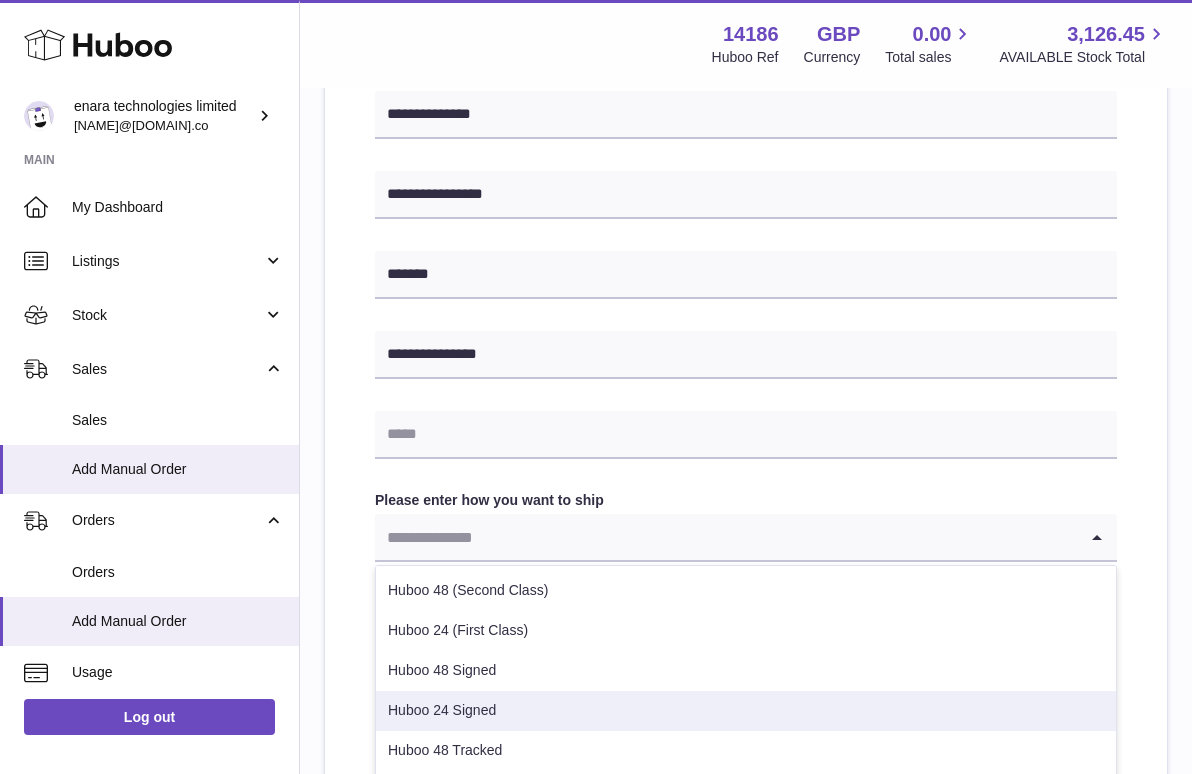 scroll, scrollTop: 84, scrollLeft: 0, axis: vertical 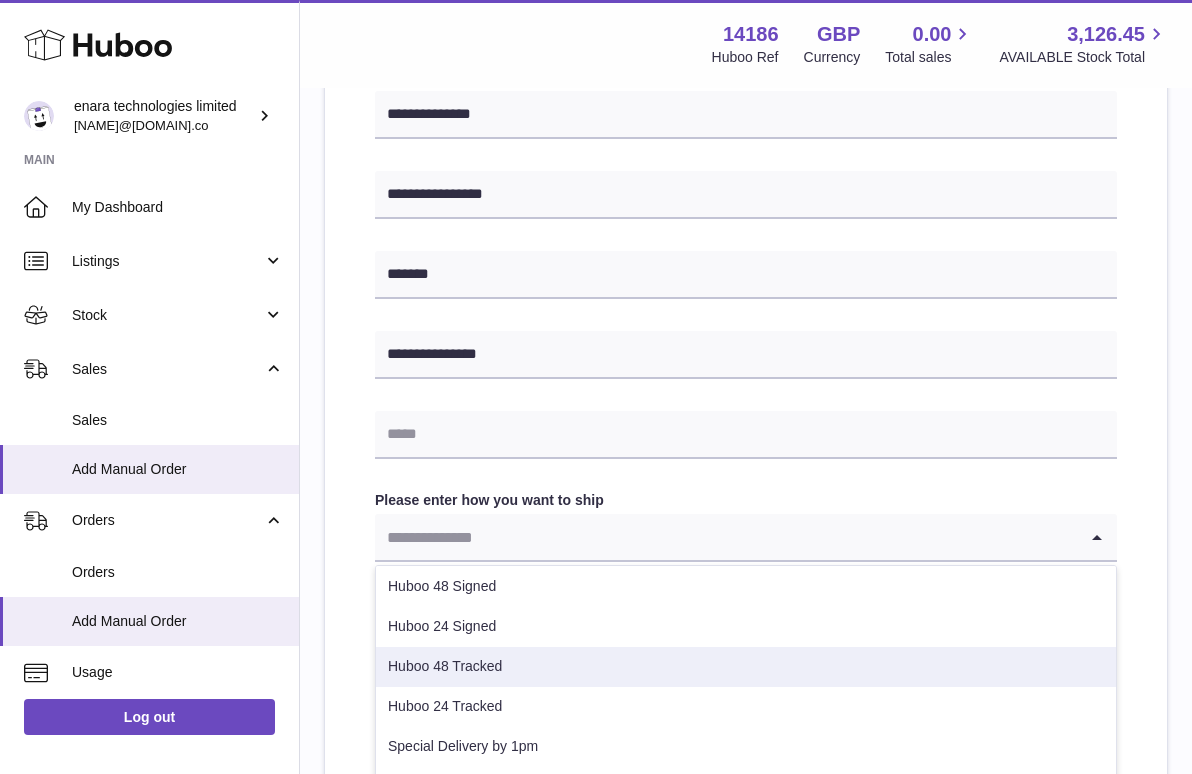click on "Huboo 48 Tracked" at bounding box center [746, 667] 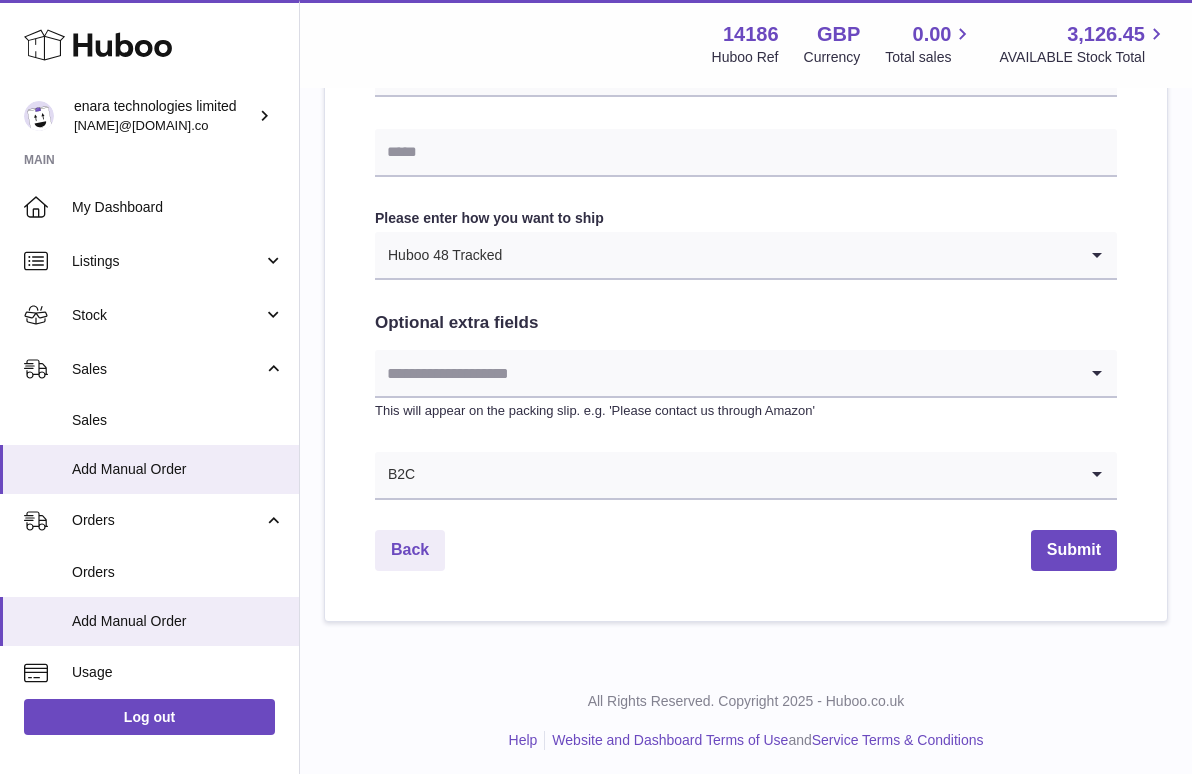 scroll, scrollTop: 967, scrollLeft: 0, axis: vertical 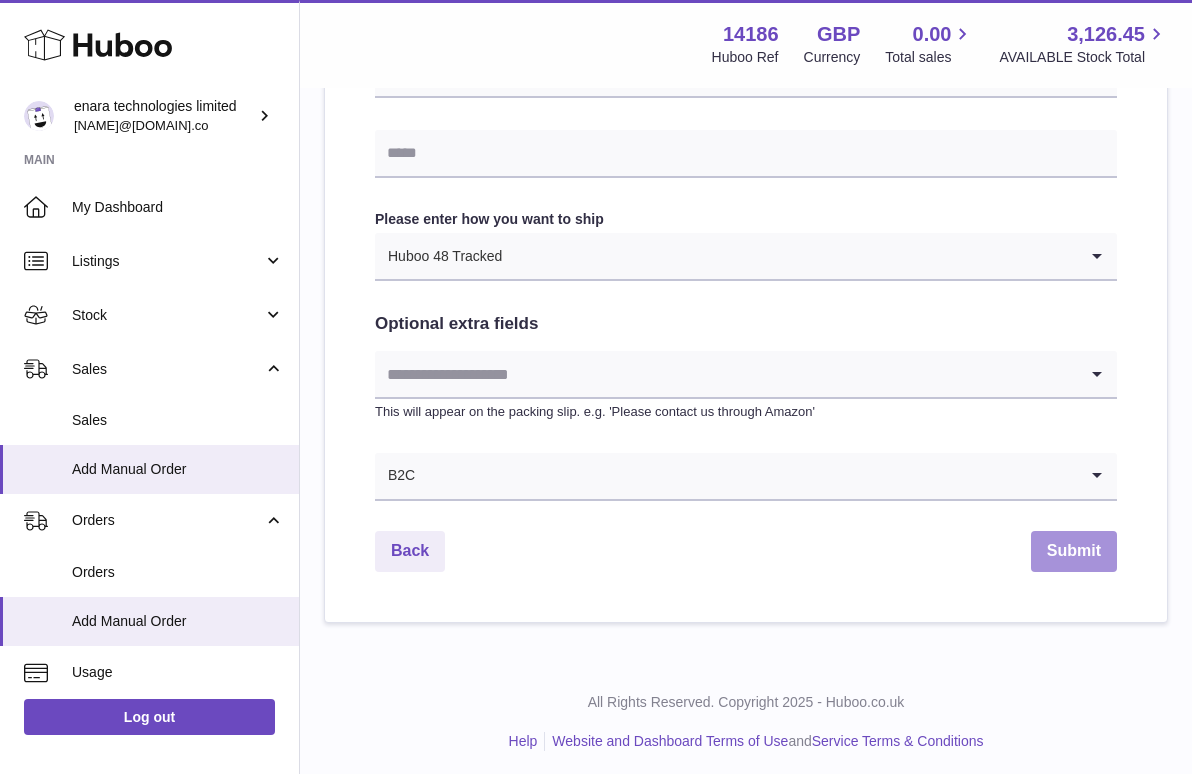 click on "Submit" at bounding box center [1074, 551] 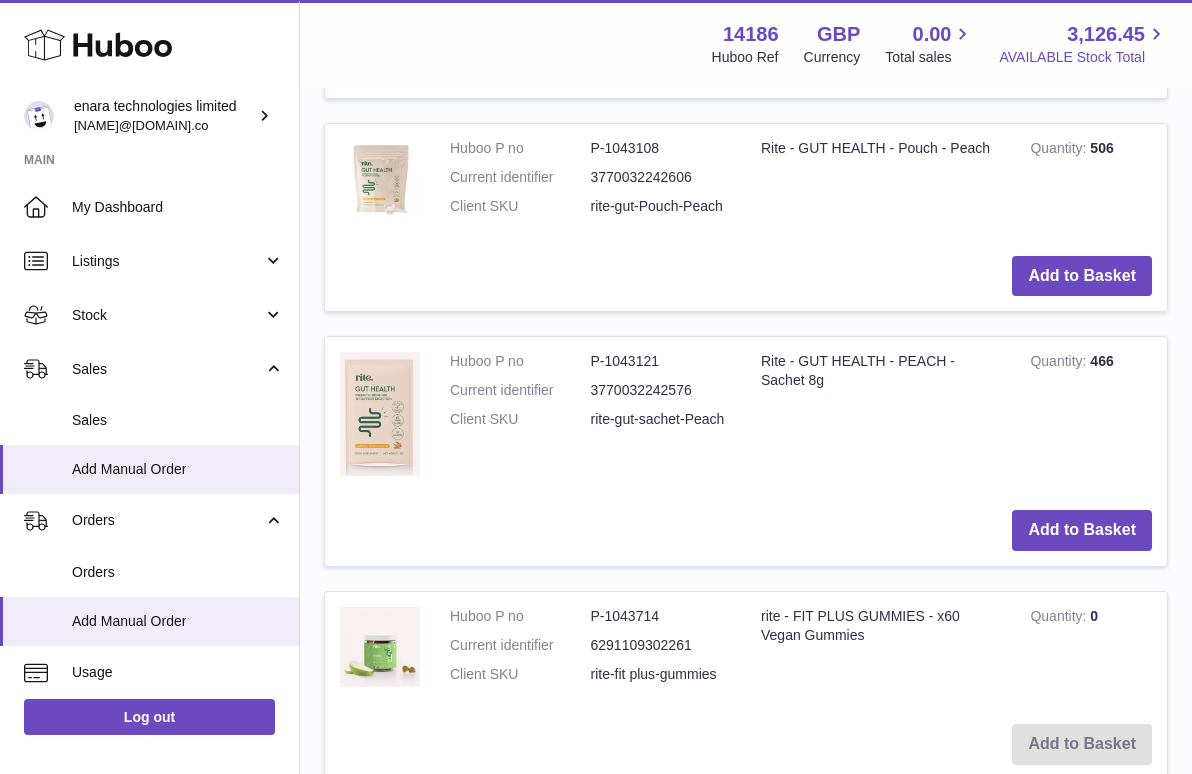 scroll, scrollTop: 0, scrollLeft: 0, axis: both 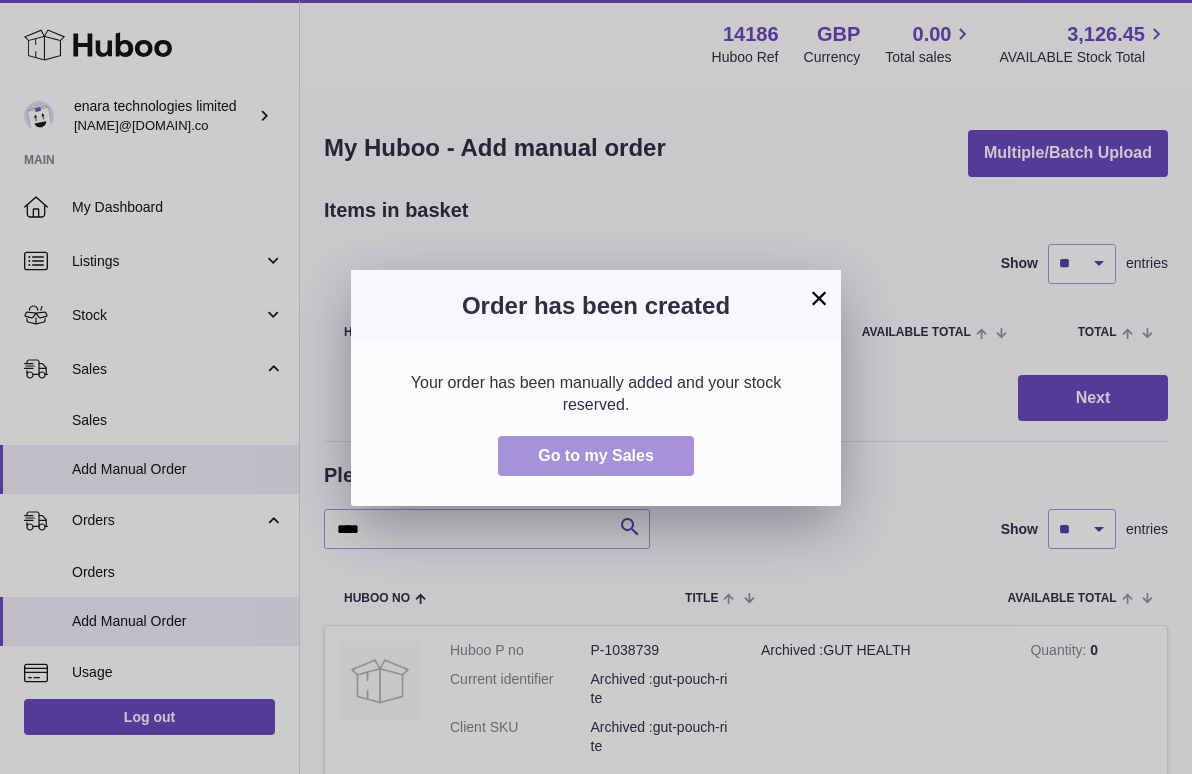 click on "Go to my Sales" at bounding box center [596, 455] 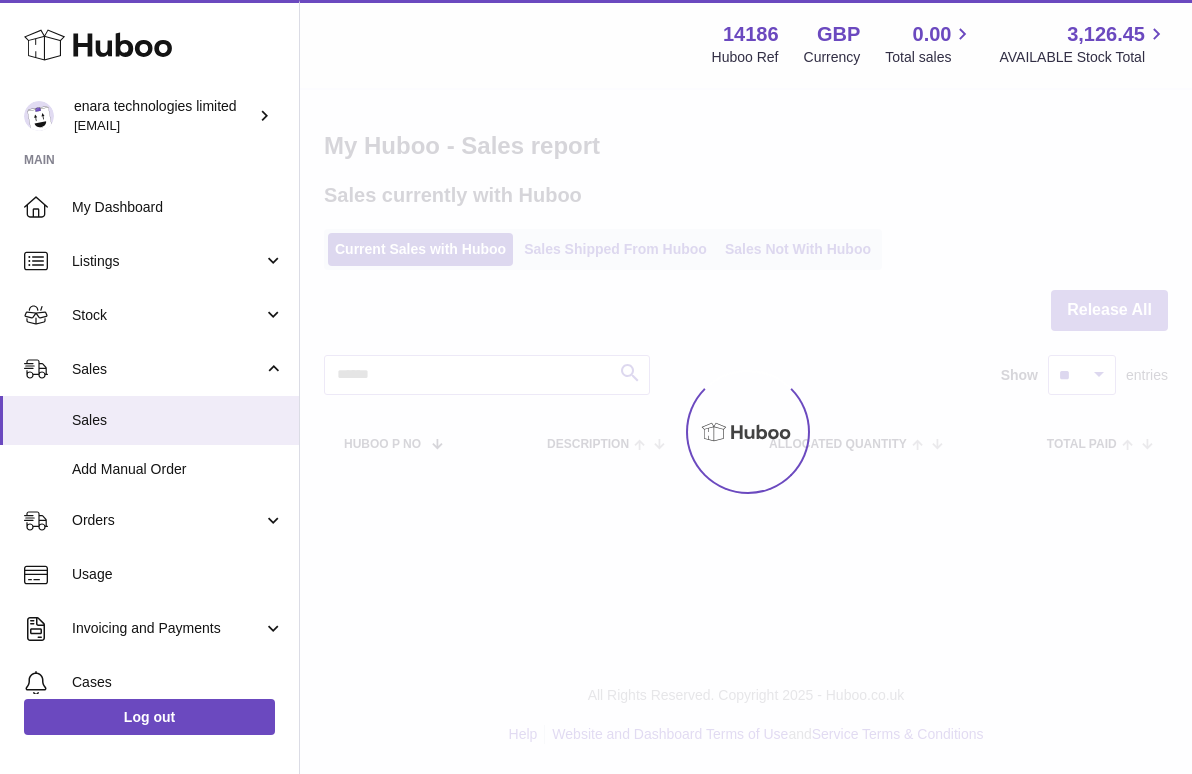 scroll, scrollTop: 0, scrollLeft: 0, axis: both 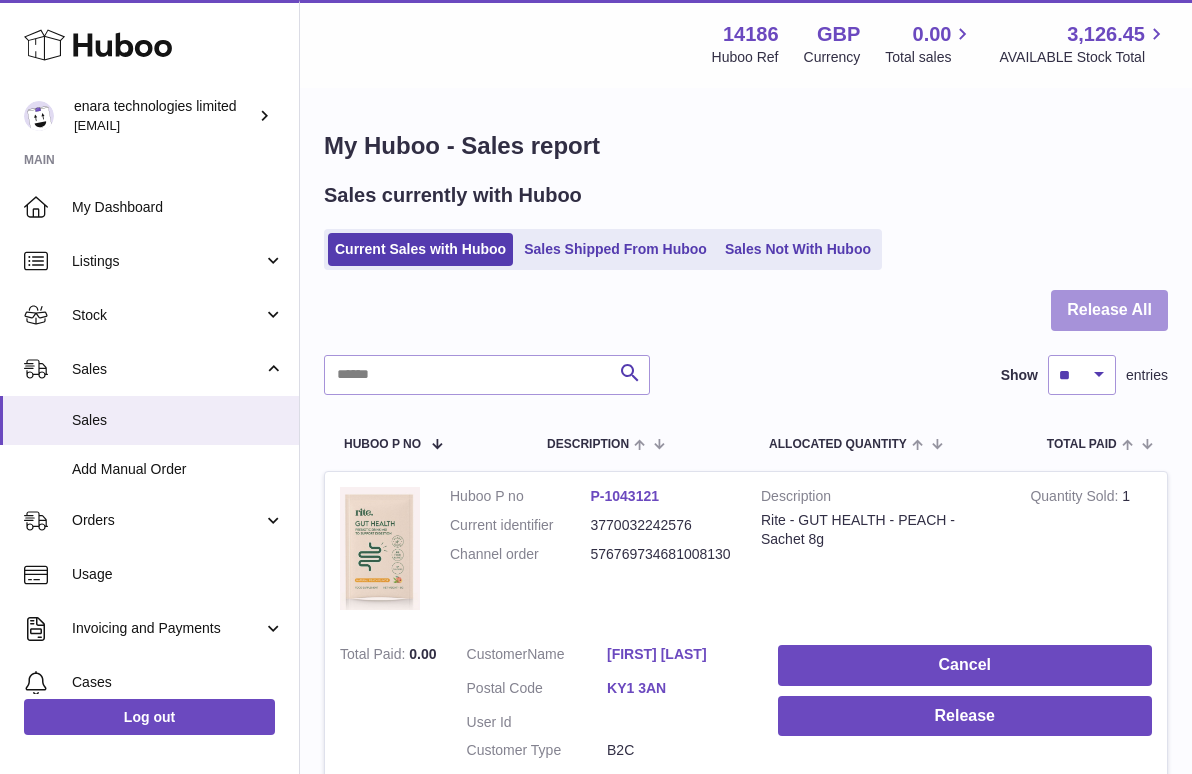 click on "Release All" at bounding box center (1109, 310) 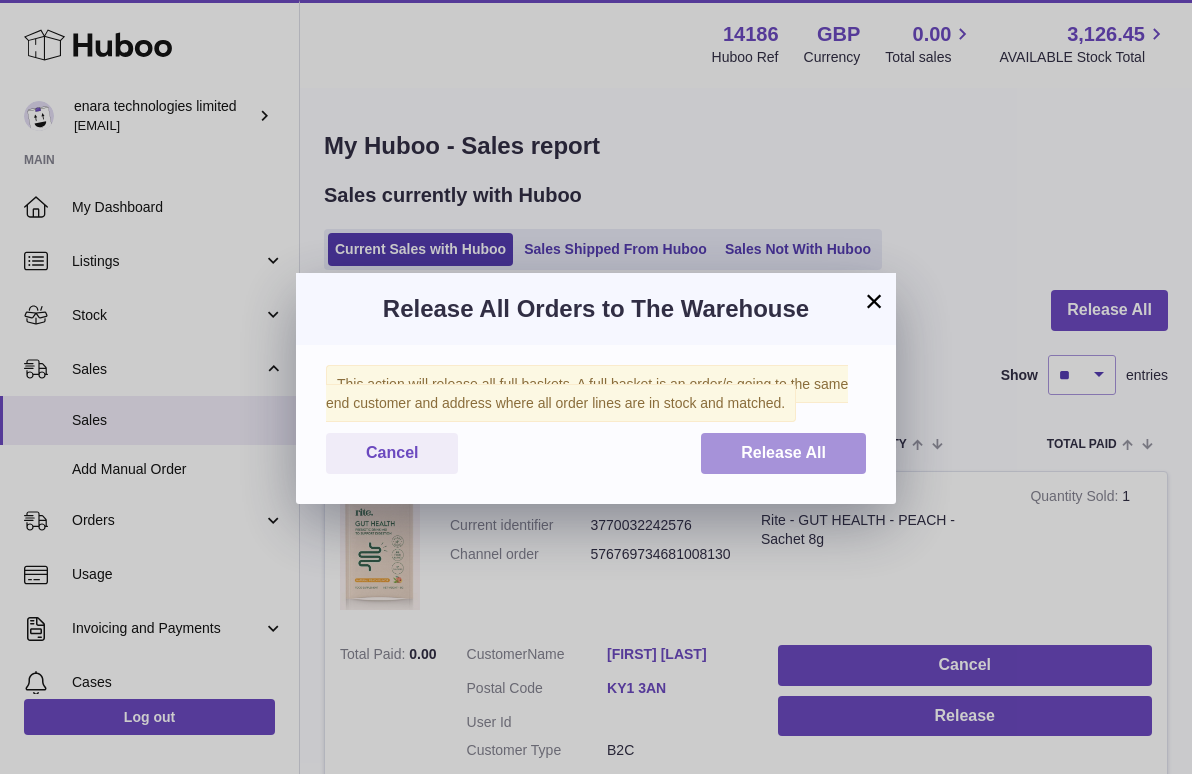 click on "Release All" at bounding box center [783, 452] 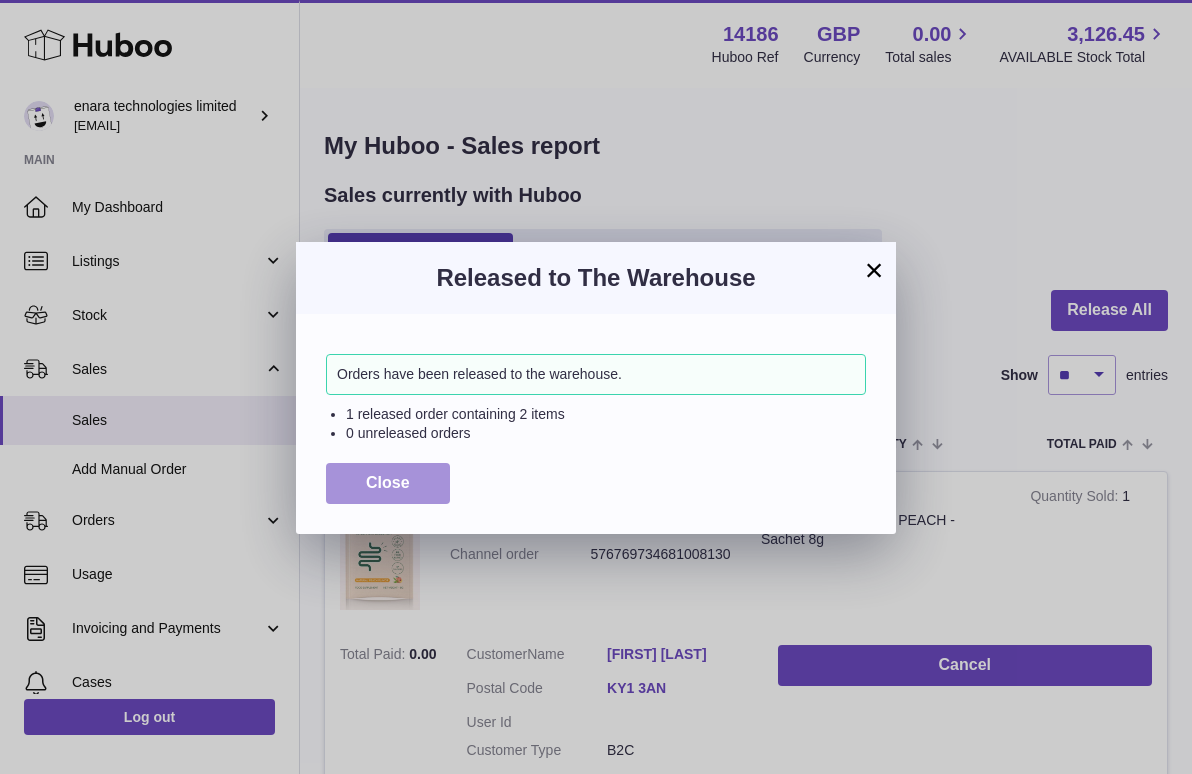 click on "Close" at bounding box center (388, 482) 